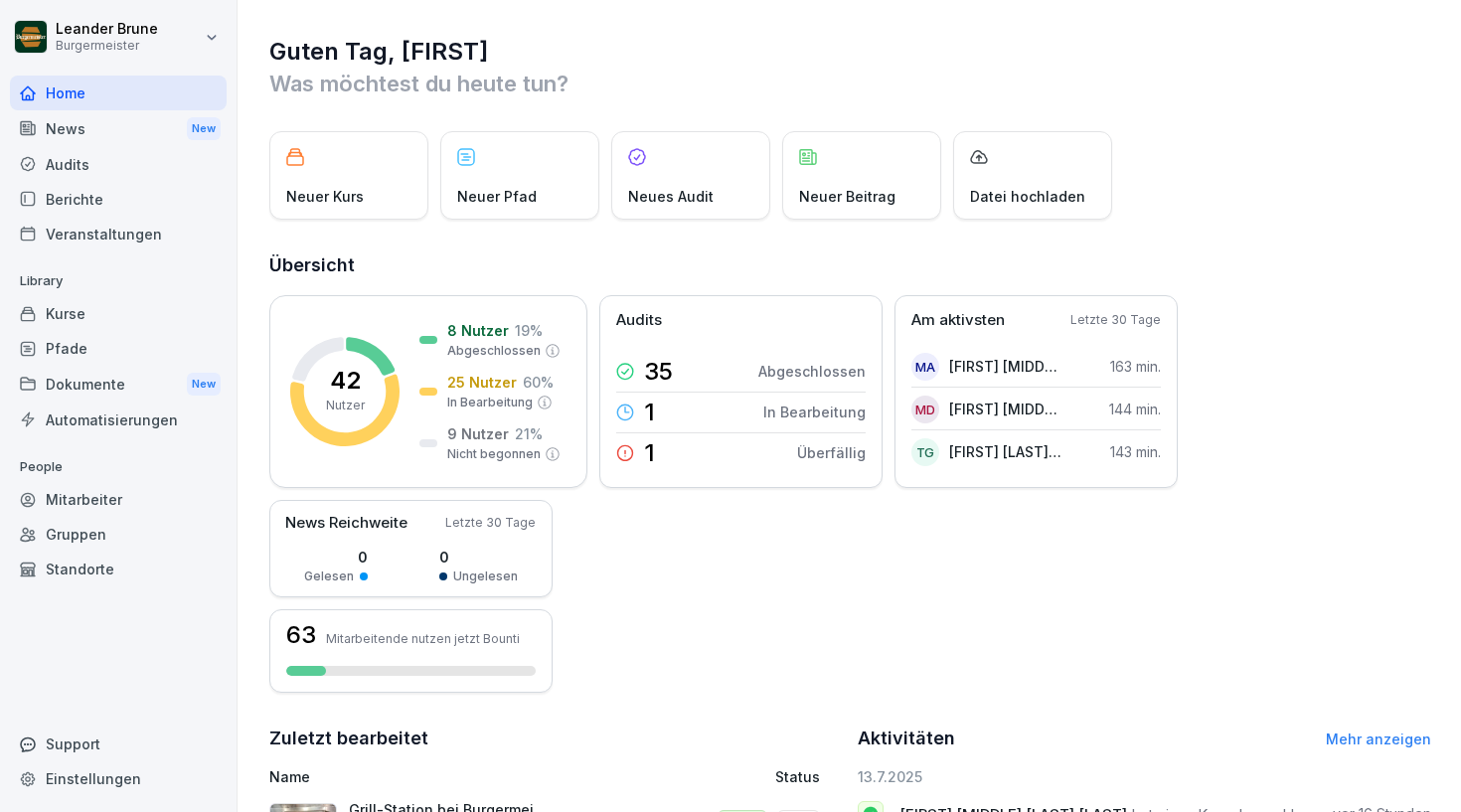 scroll, scrollTop: 0, scrollLeft: 0, axis: both 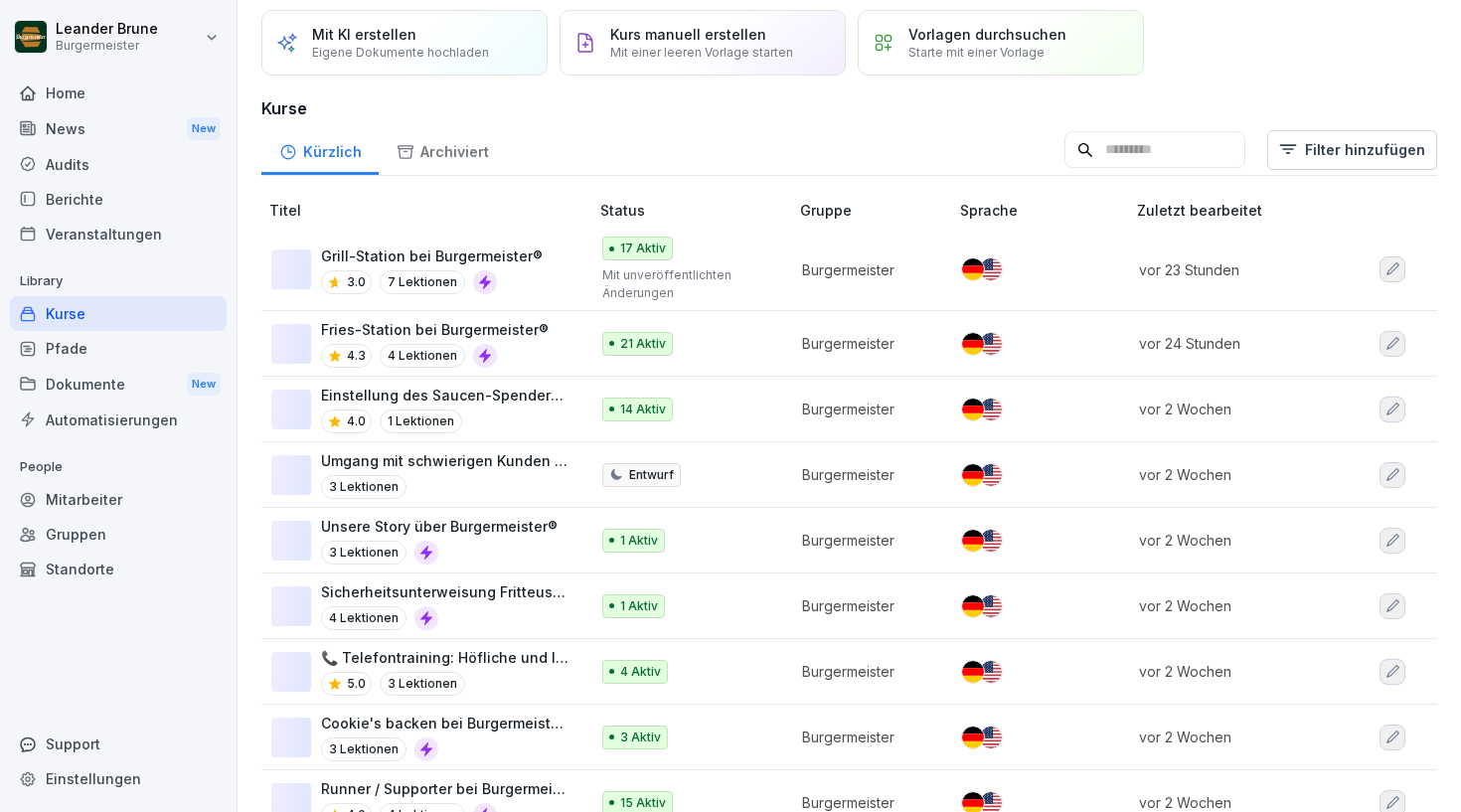 click on "Grill-Station bei Burgermeister®" at bounding box center [431, 255] 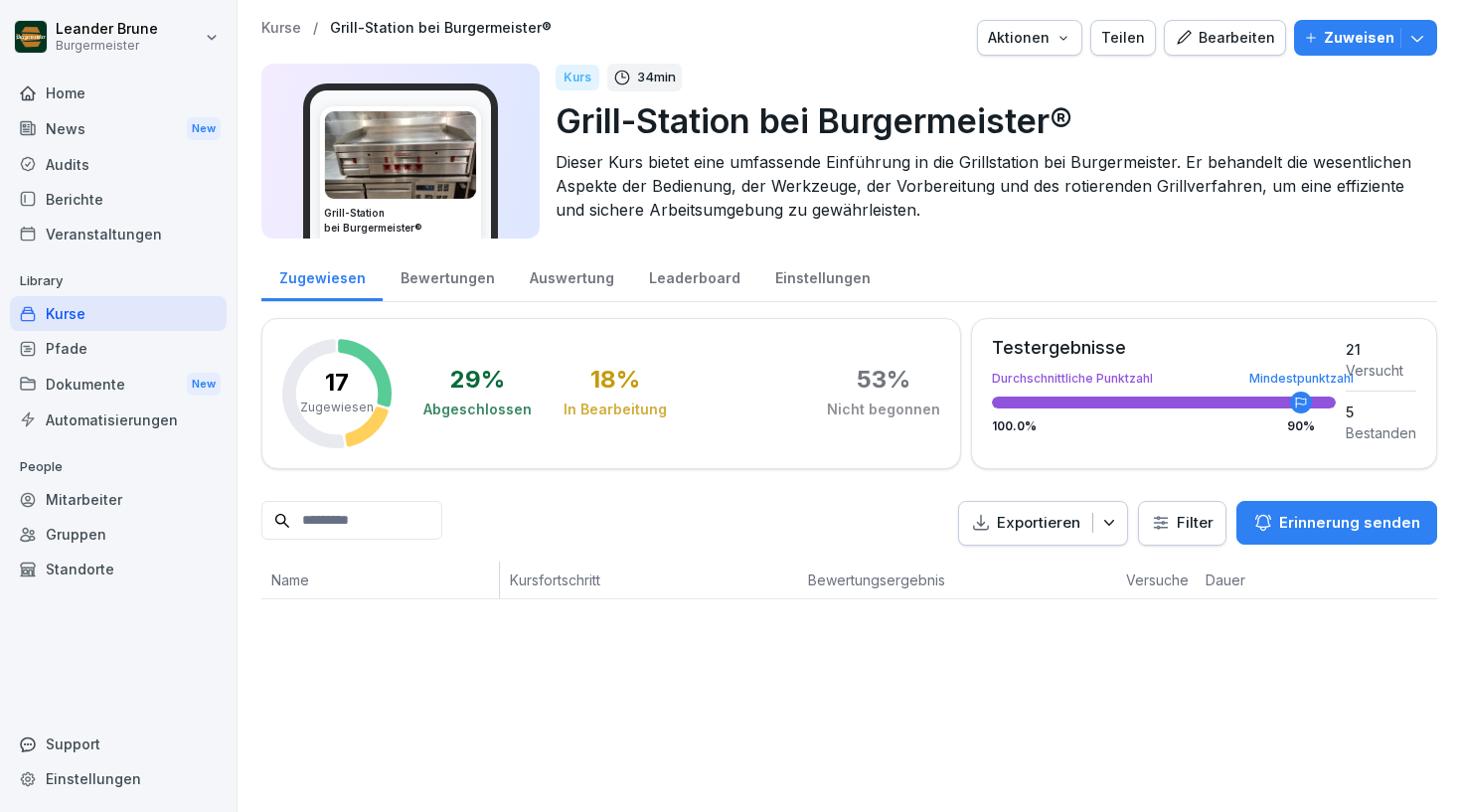 scroll, scrollTop: 0, scrollLeft: 0, axis: both 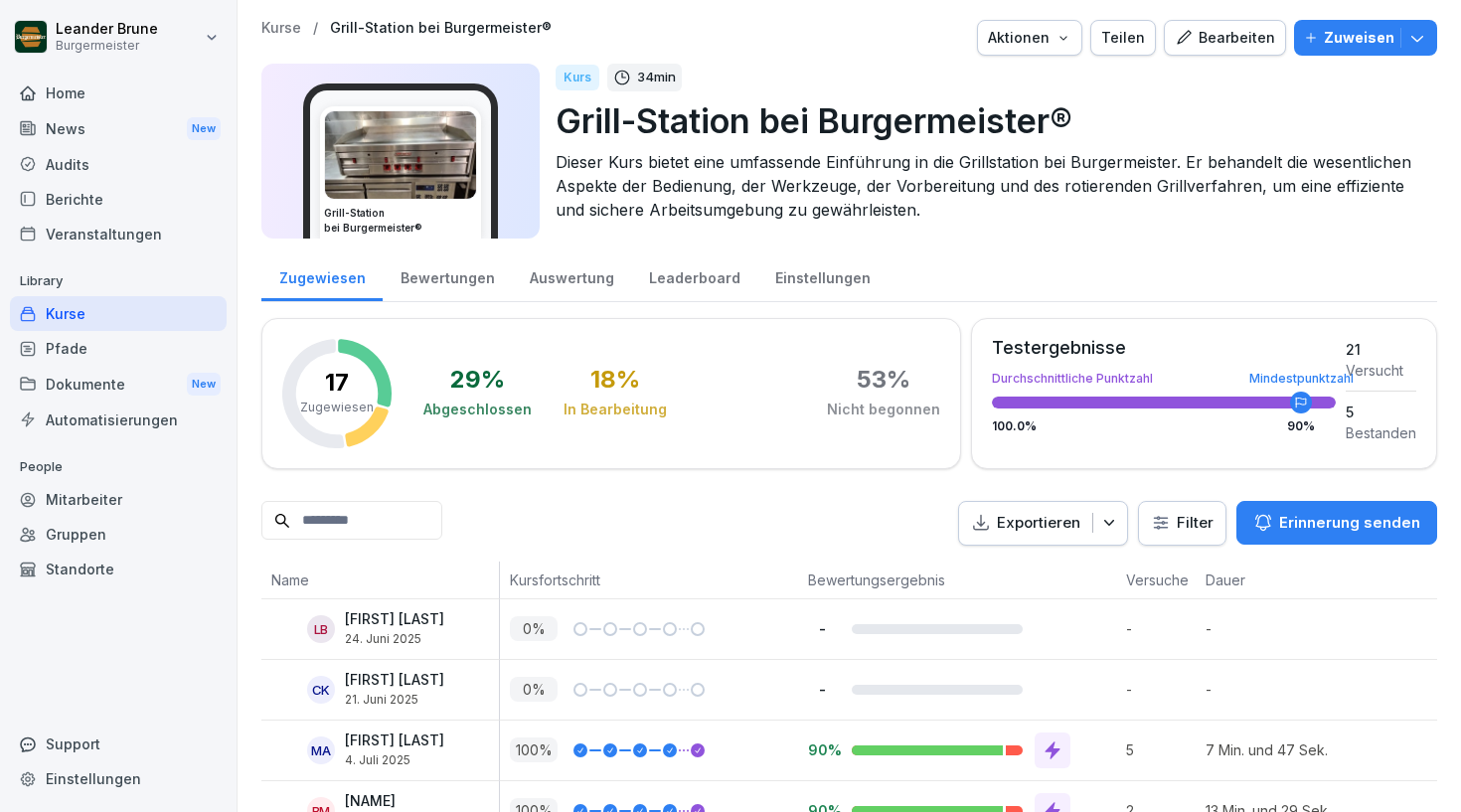 click on "Bearbeiten" at bounding box center [1224, 38] 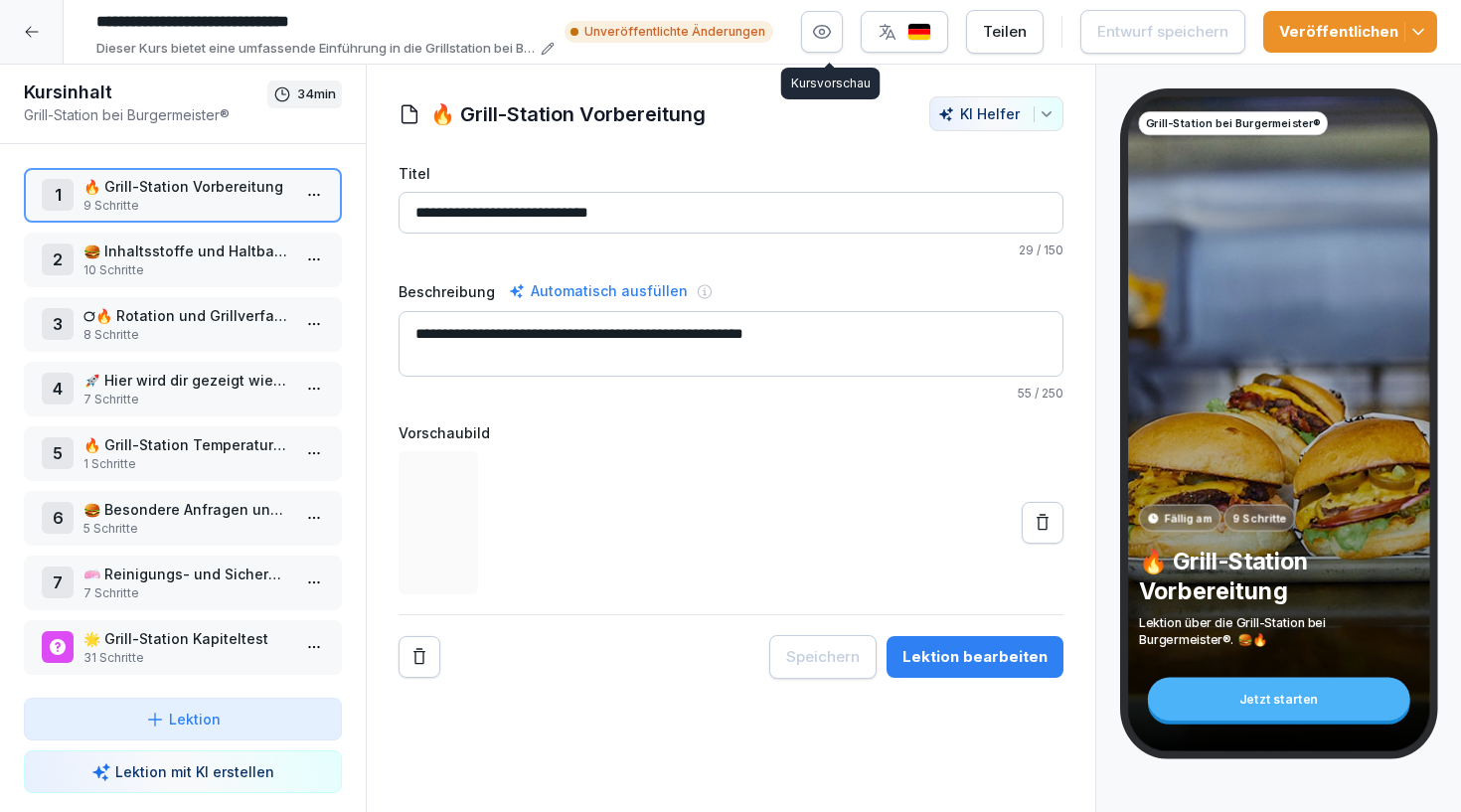 click 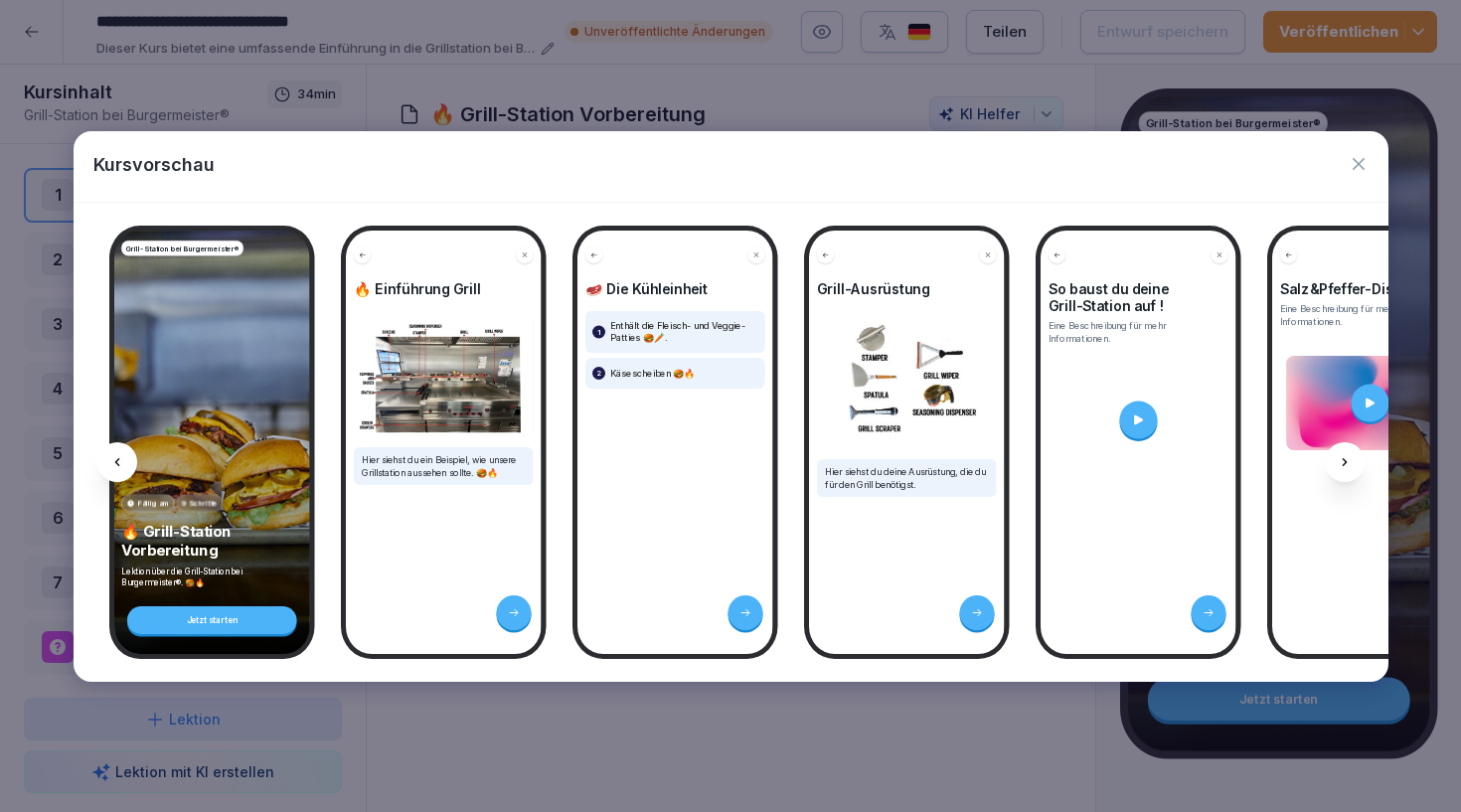 click at bounding box center [443, 376] 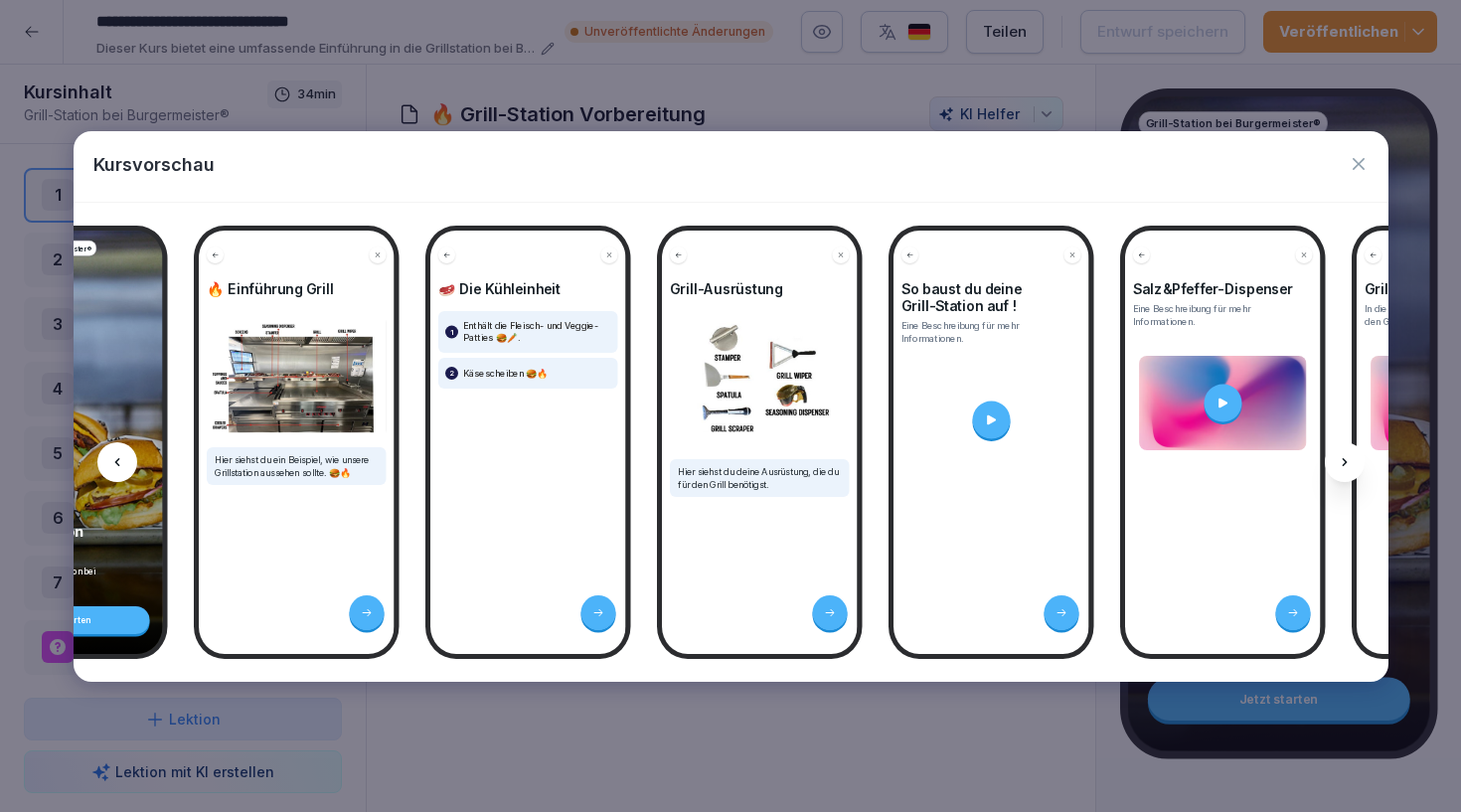 scroll, scrollTop: 0, scrollLeft: 145, axis: horizontal 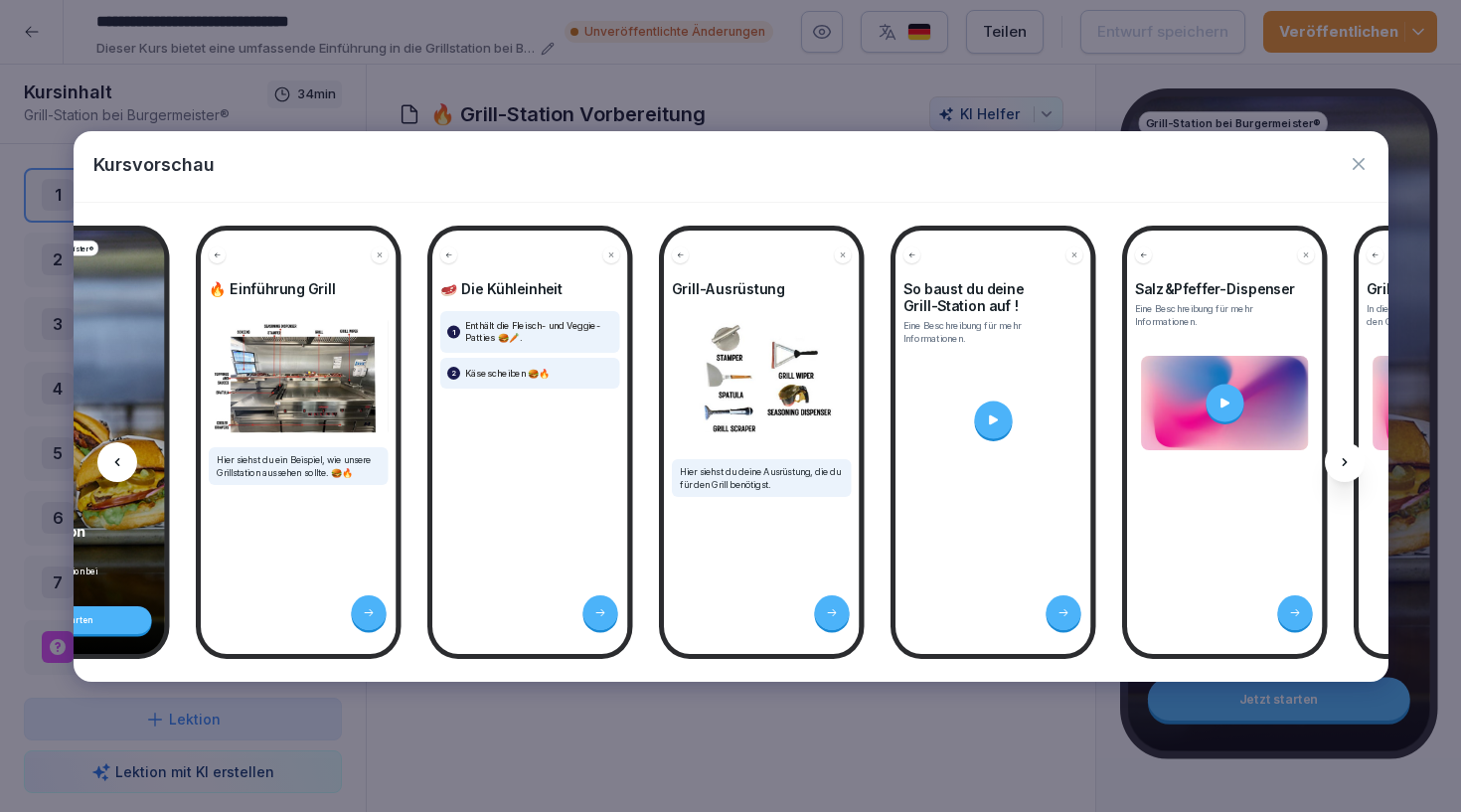 click at bounding box center (298, 376) 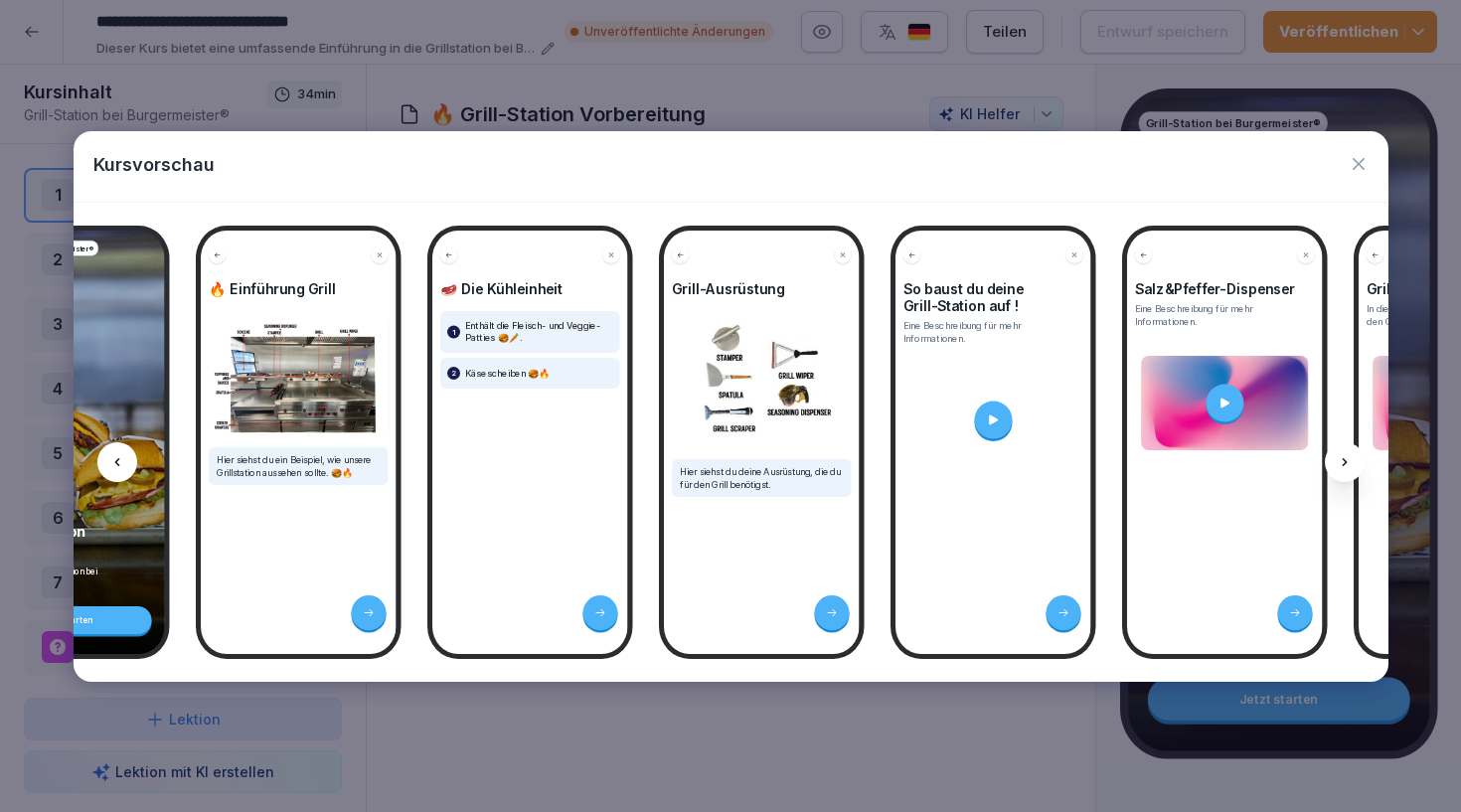 scroll, scrollTop: 0, scrollLeft: 0, axis: both 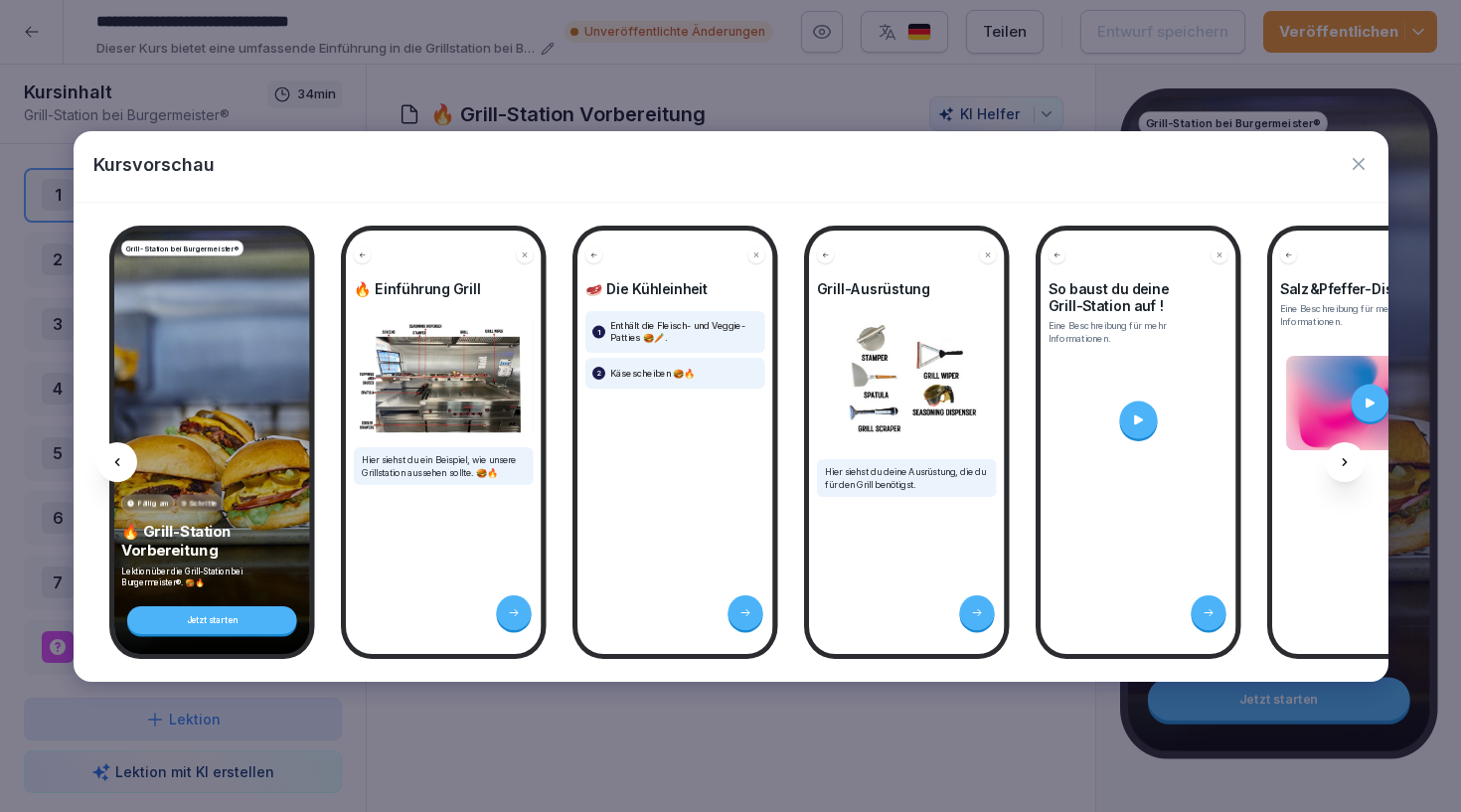 click 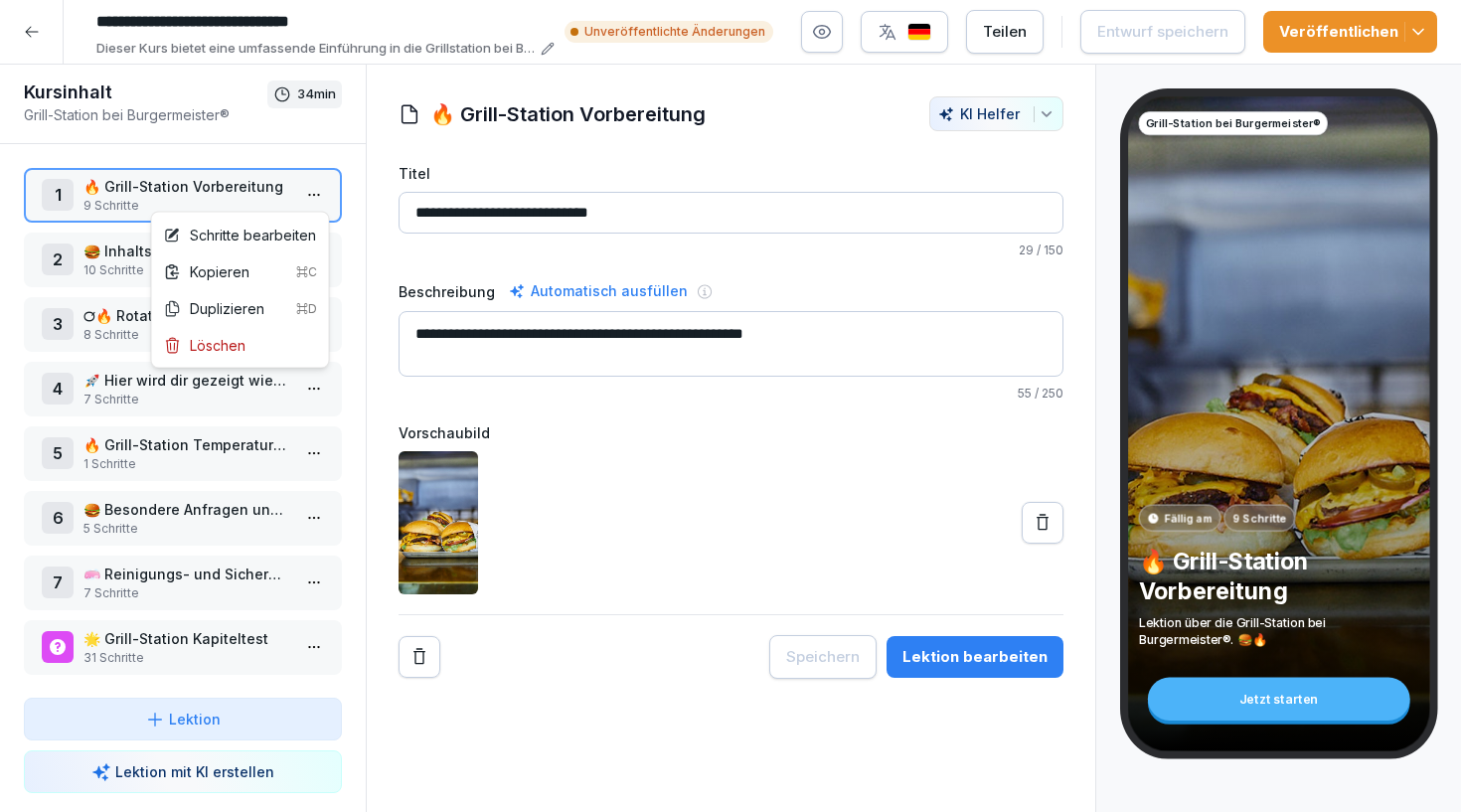 click on "**********" at bounding box center (730, 406) 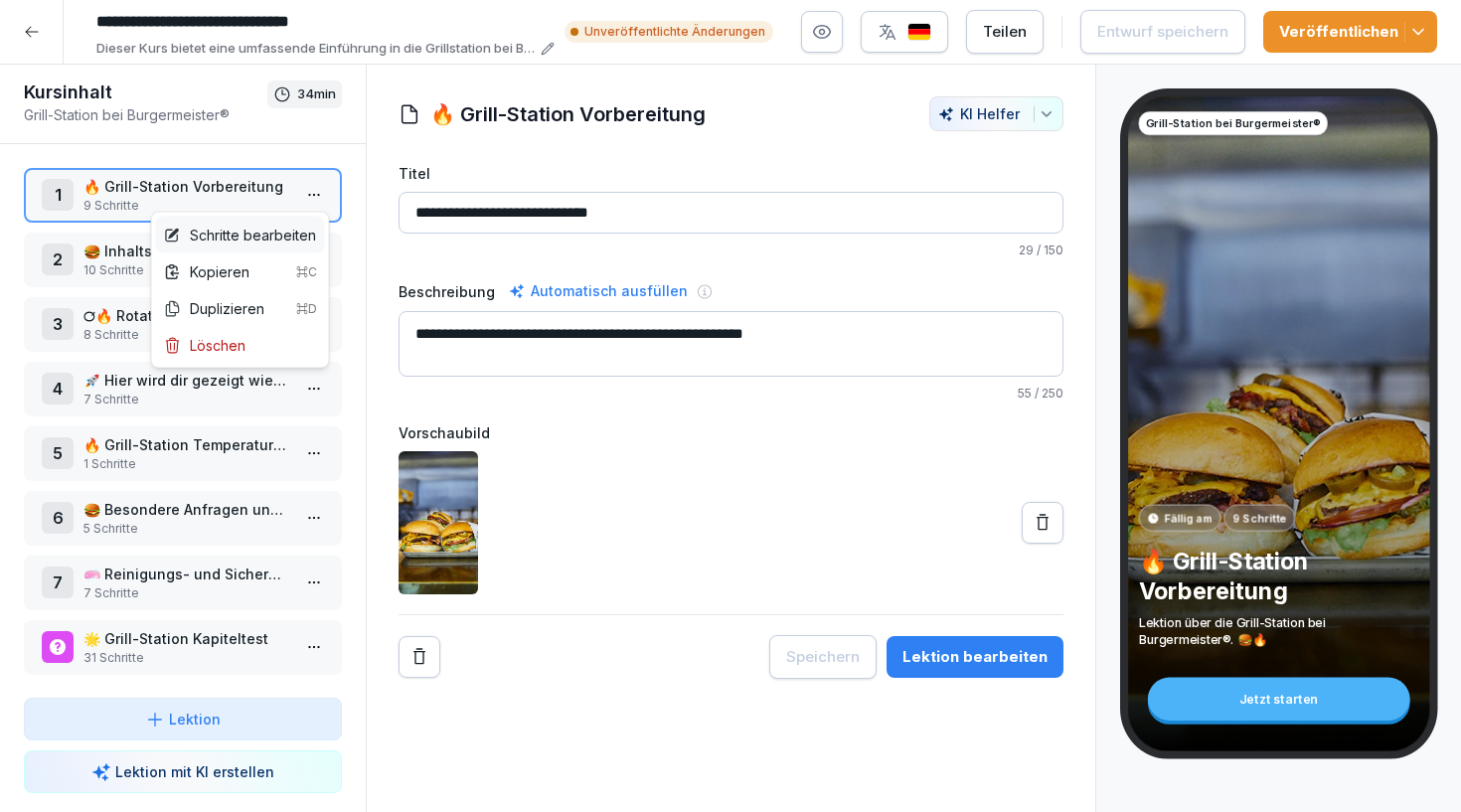 click on "Schritte bearbeiten" at bounding box center [240, 235] 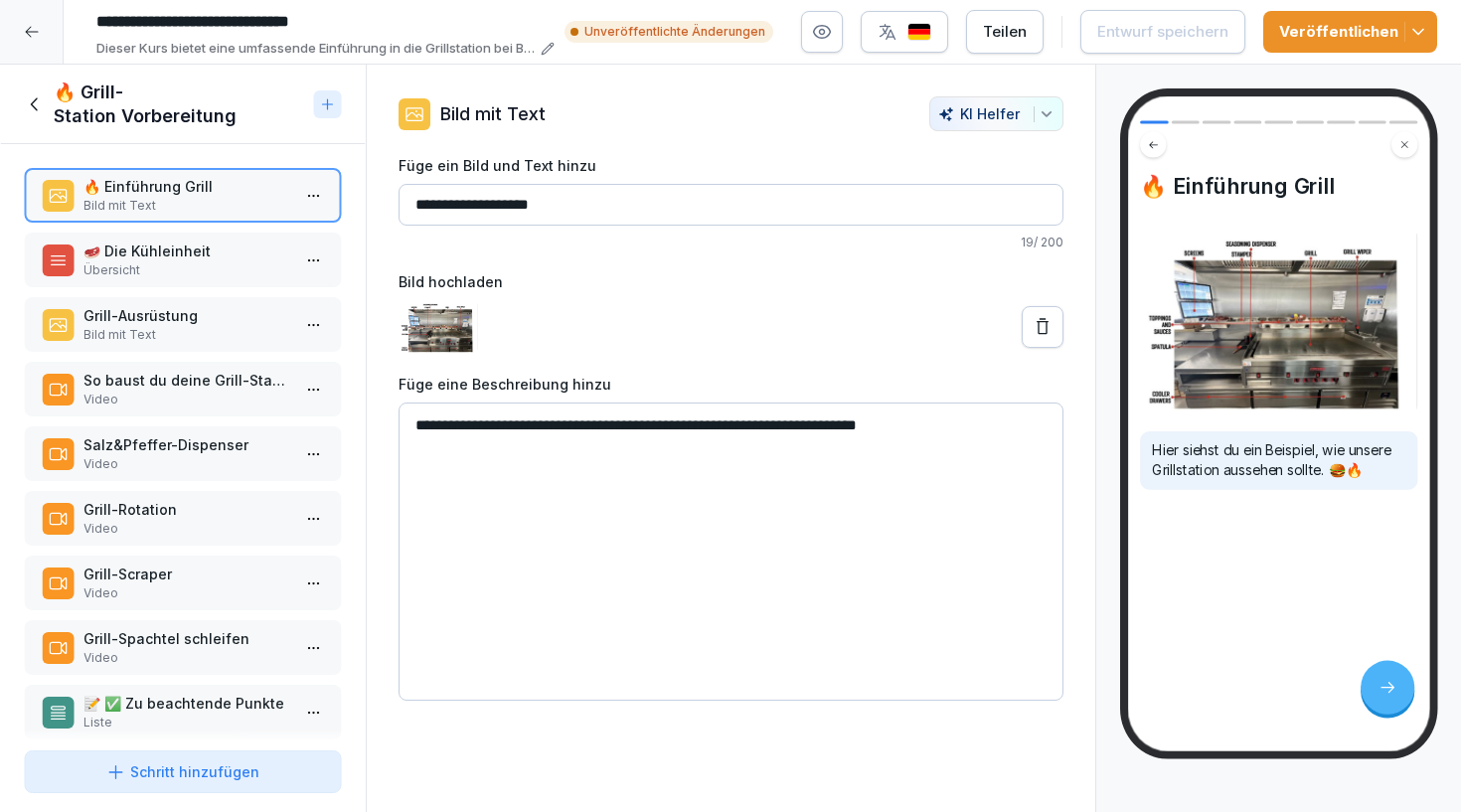 click at bounding box center [1278, 321] 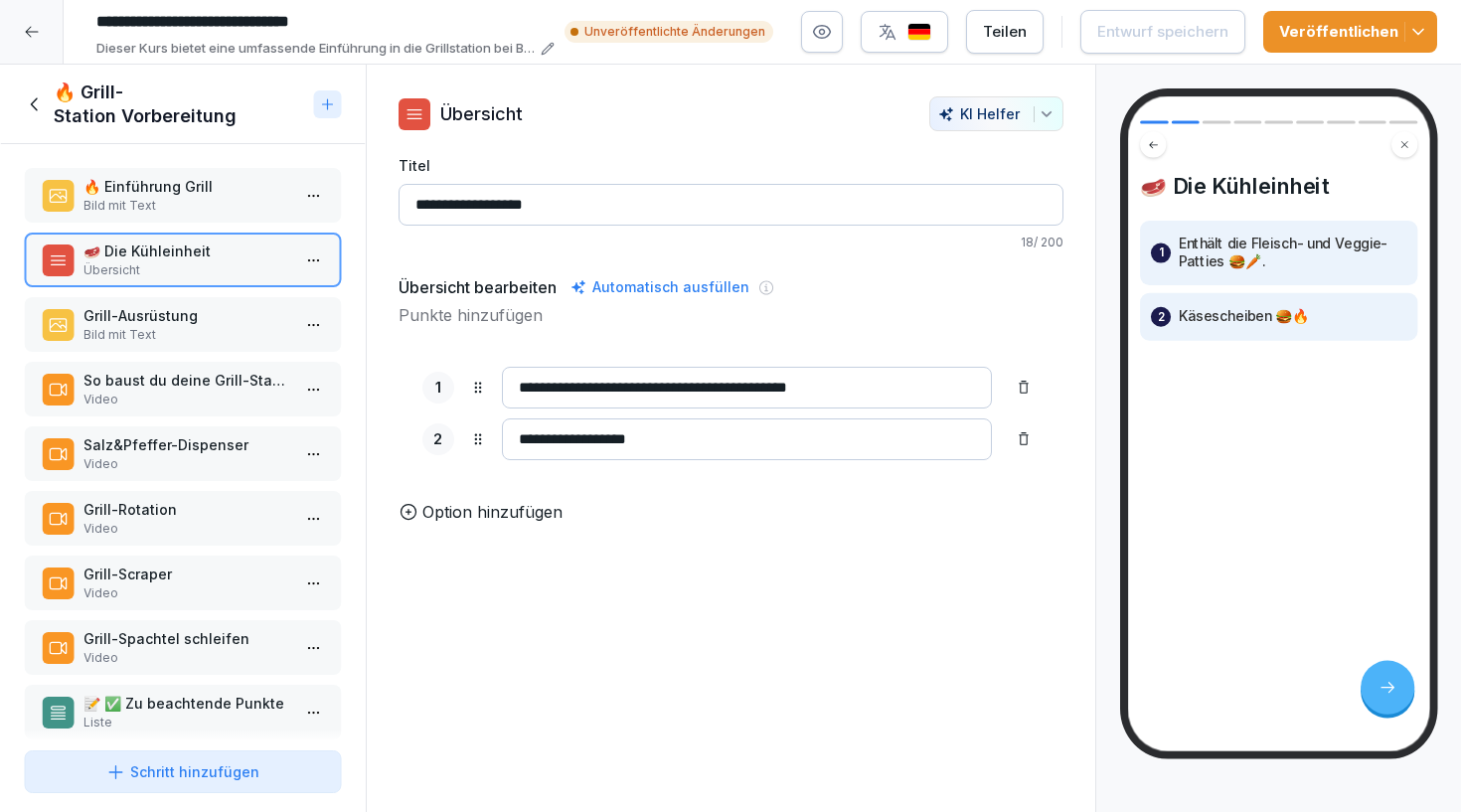 click on "Bild mit Text" at bounding box center [187, 335] 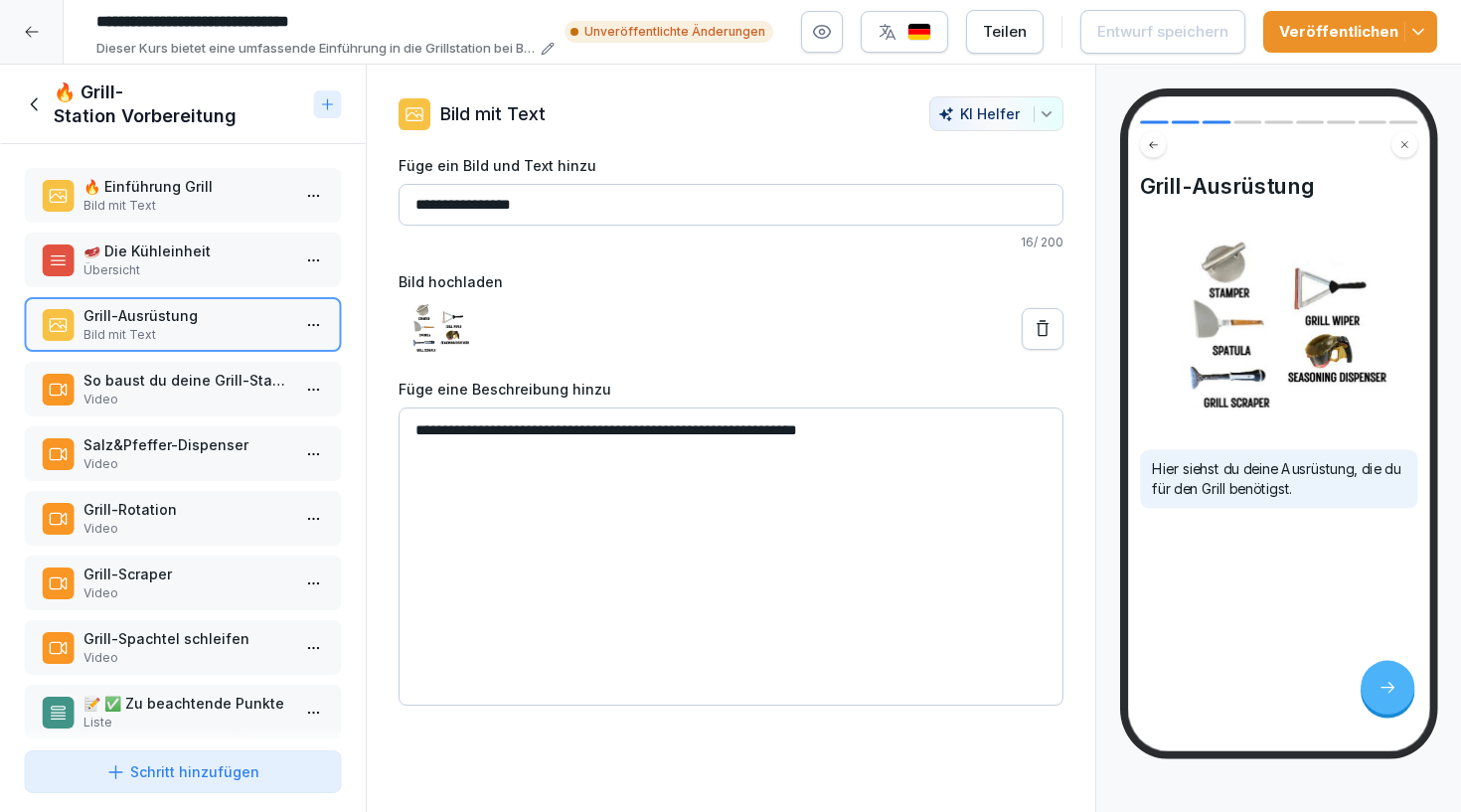 click on "So baust du deine Grill-Station auf !" at bounding box center [187, 380] 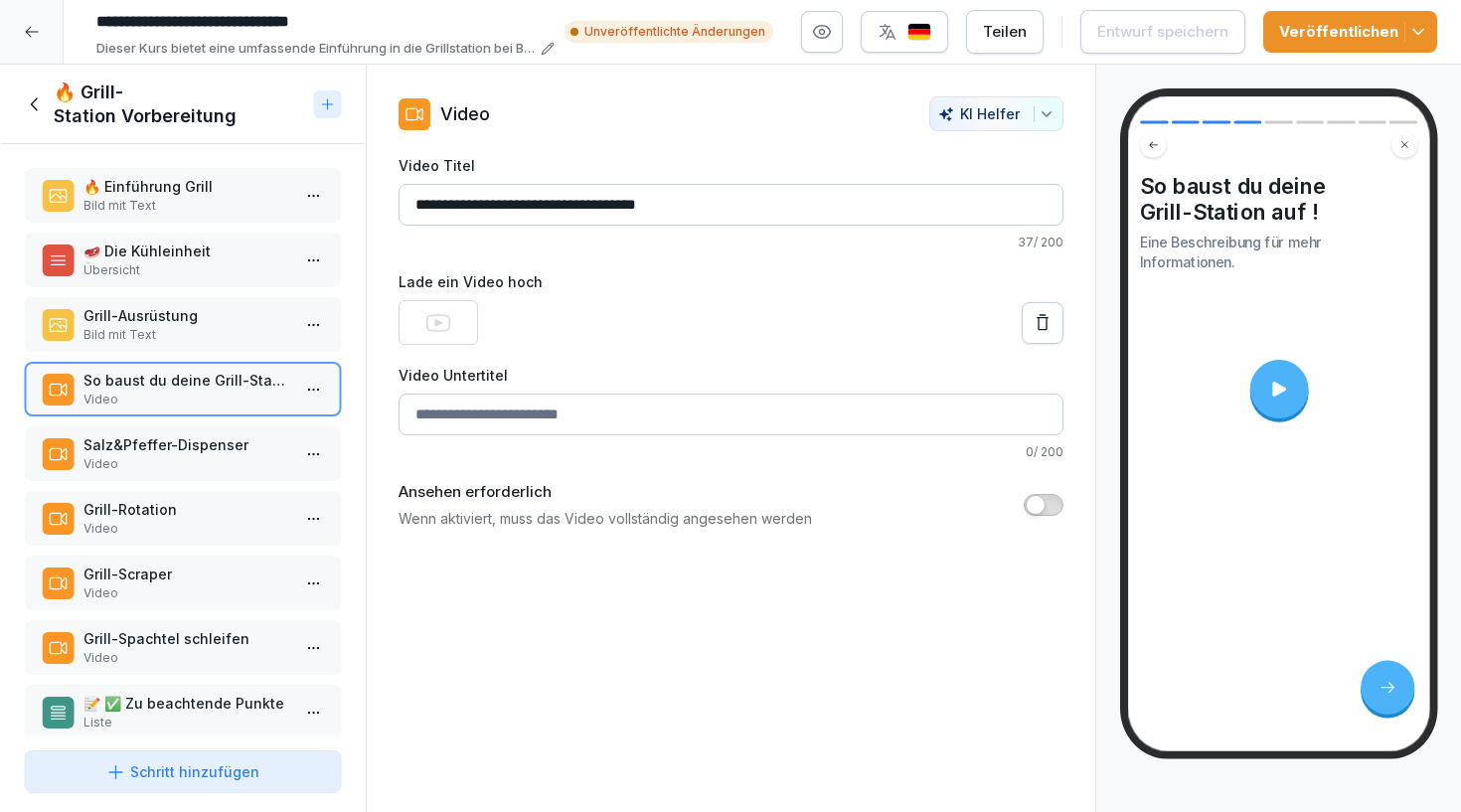 click 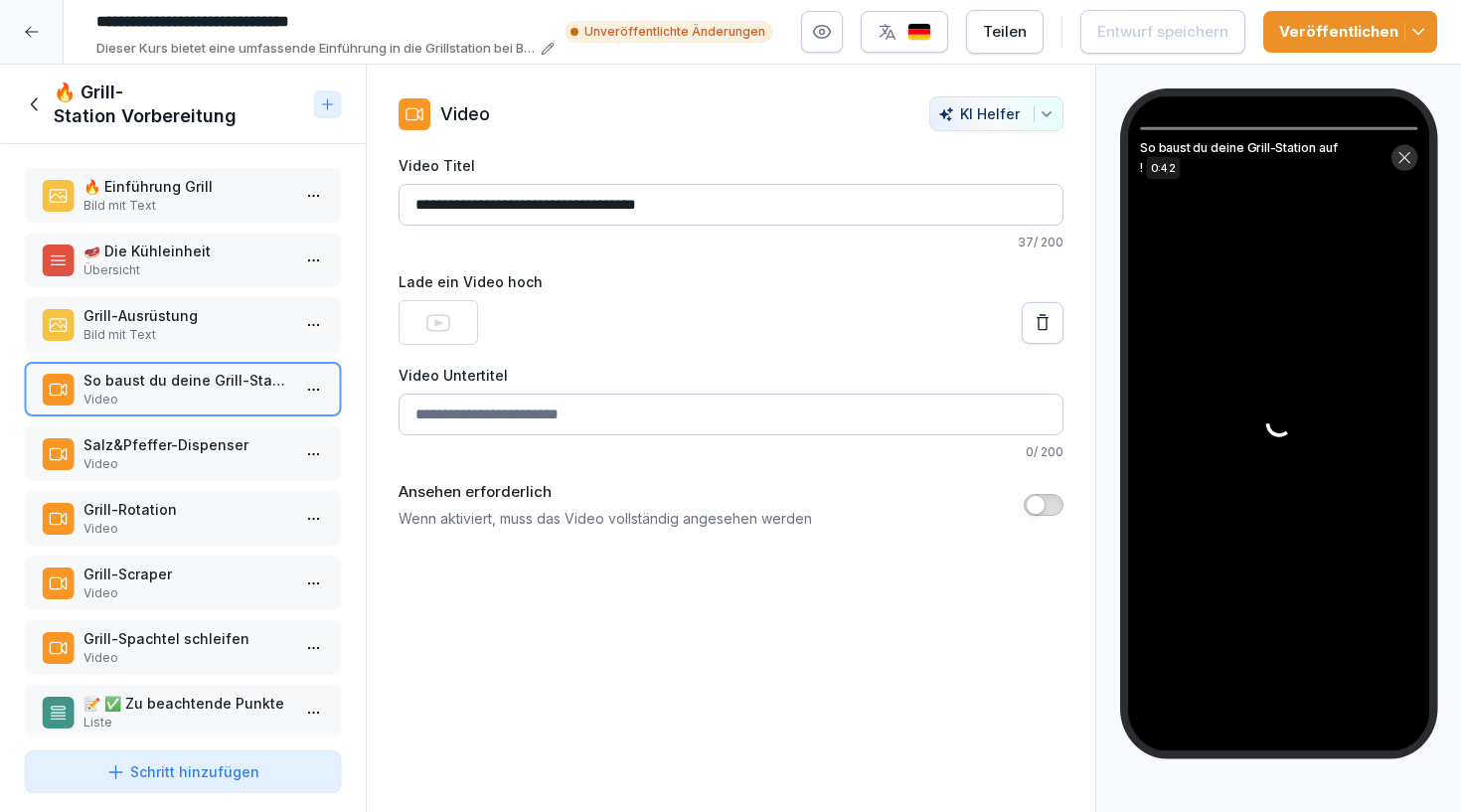 drag, startPoint x: 1385, startPoint y: 40, endPoint x: 943, endPoint y: 315, distance: 520.566 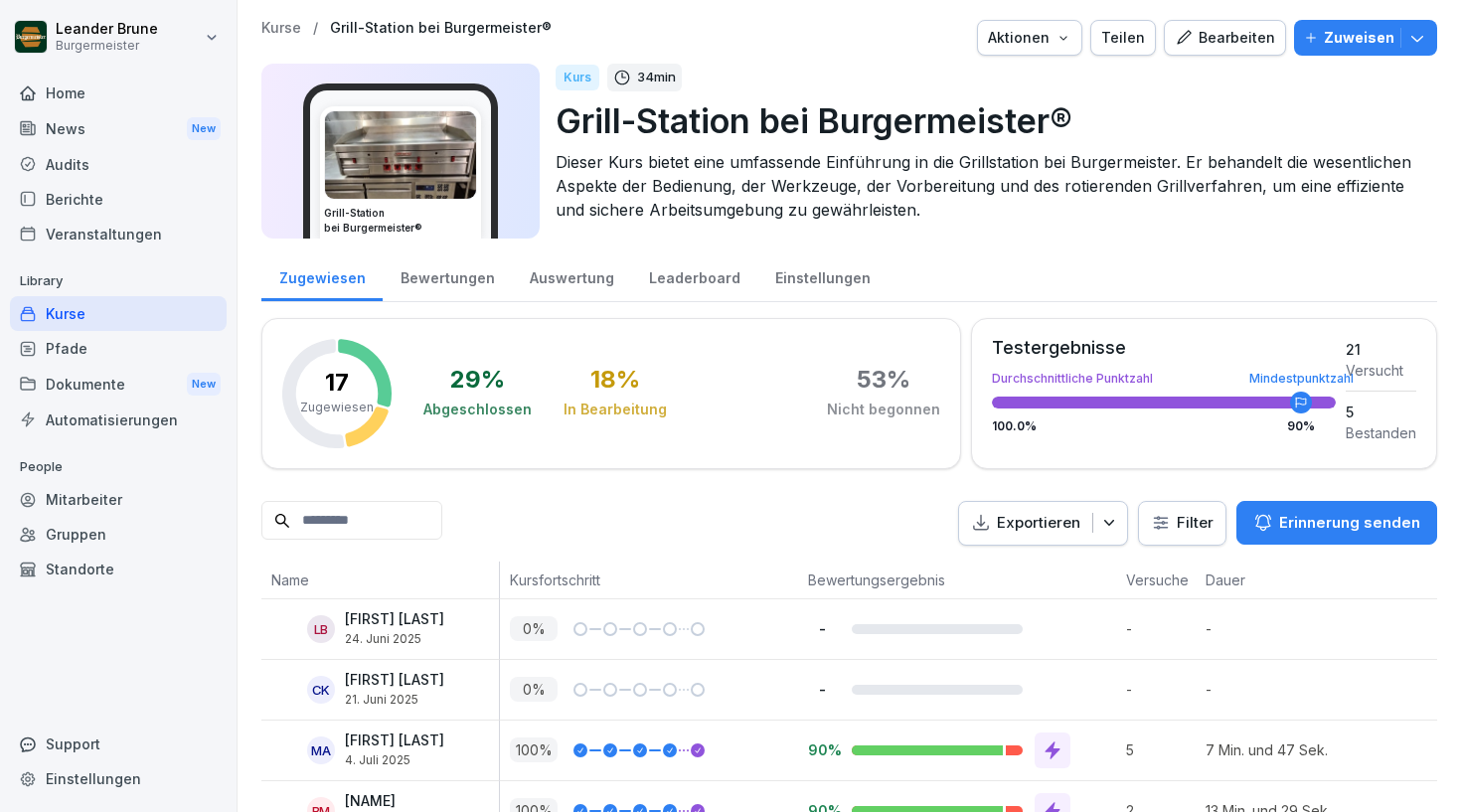 click on "Pfade" at bounding box center [118, 348] 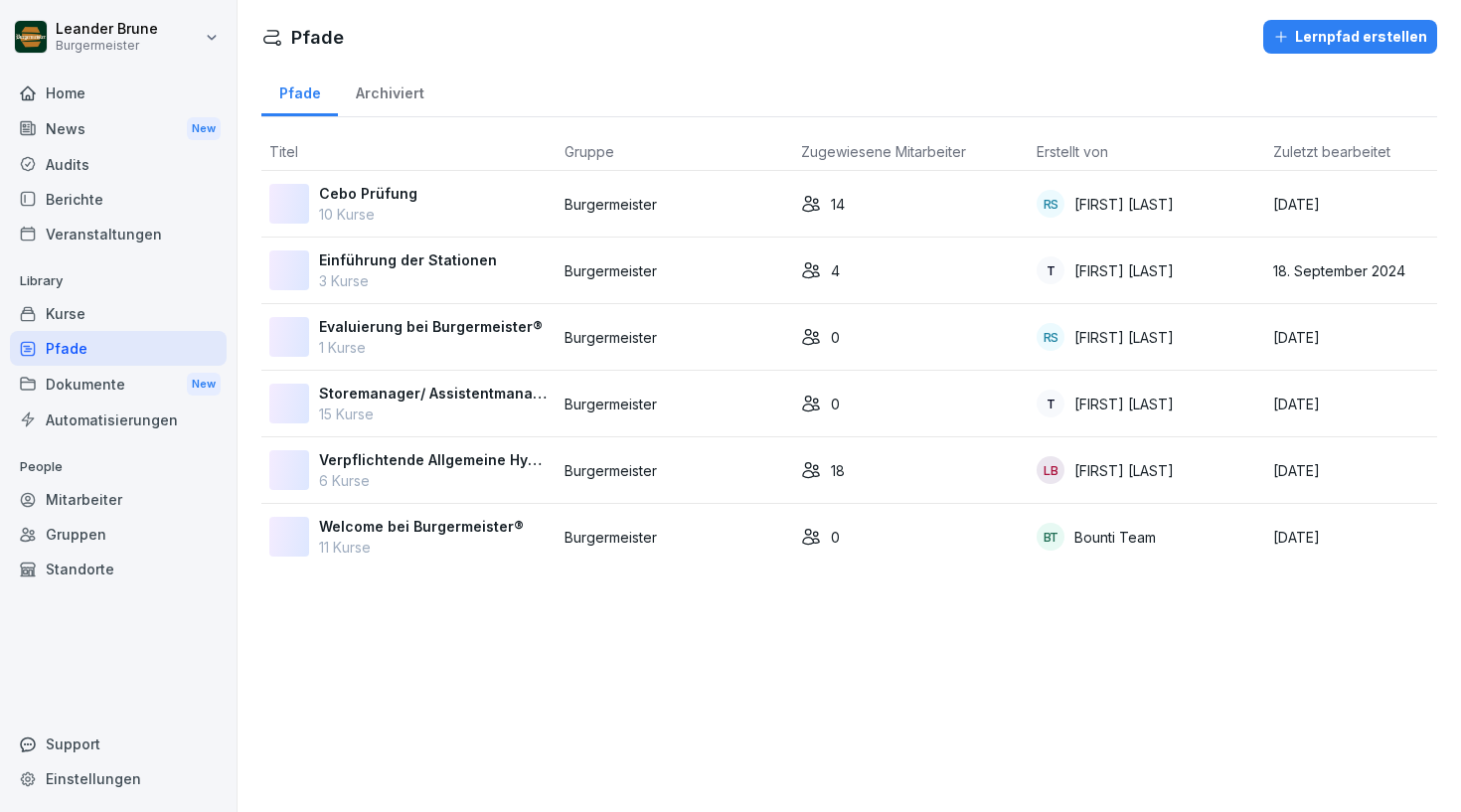 click on "Cebo Prüfung  10 Kurse" at bounding box center [408, 204] 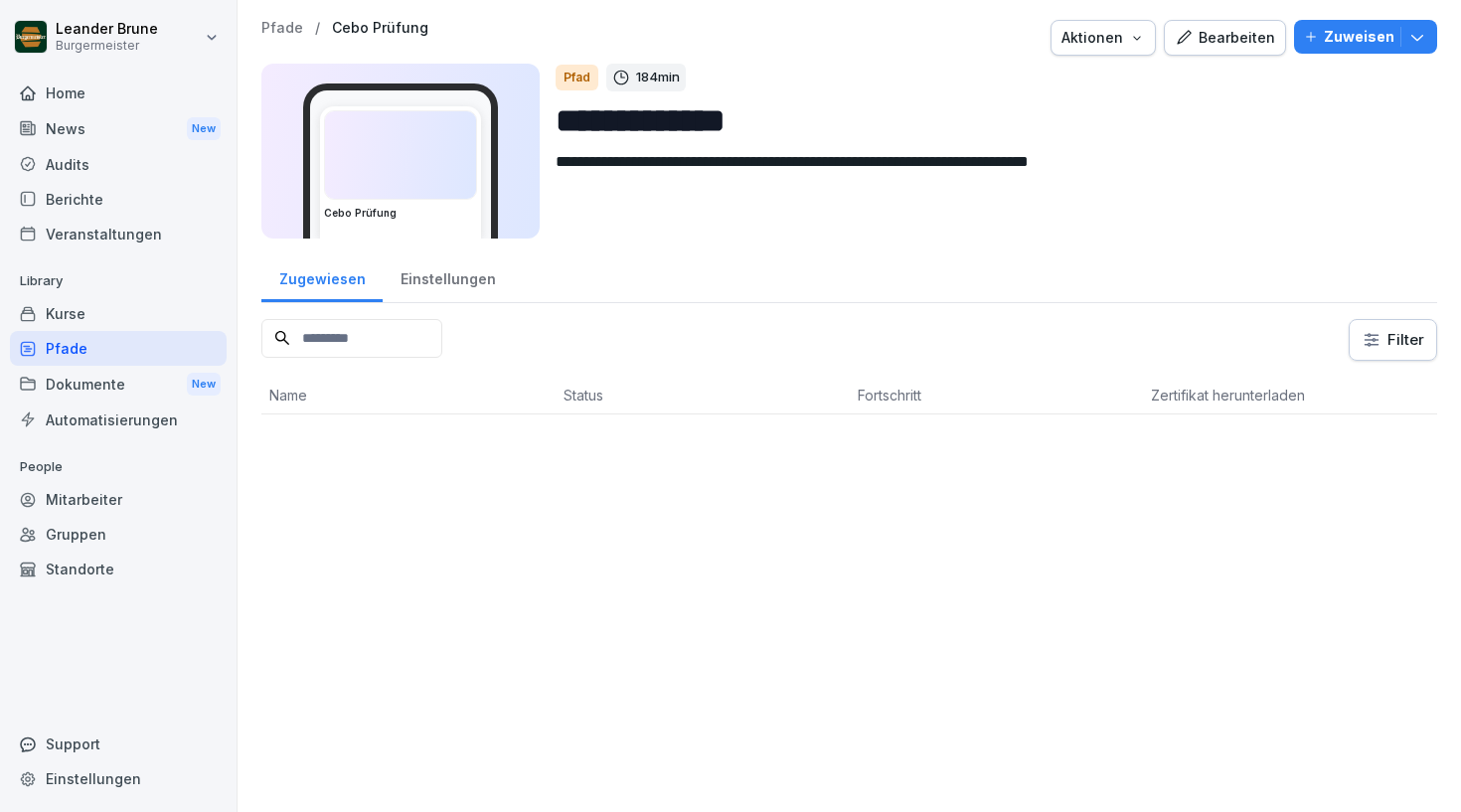 scroll, scrollTop: 0, scrollLeft: 0, axis: both 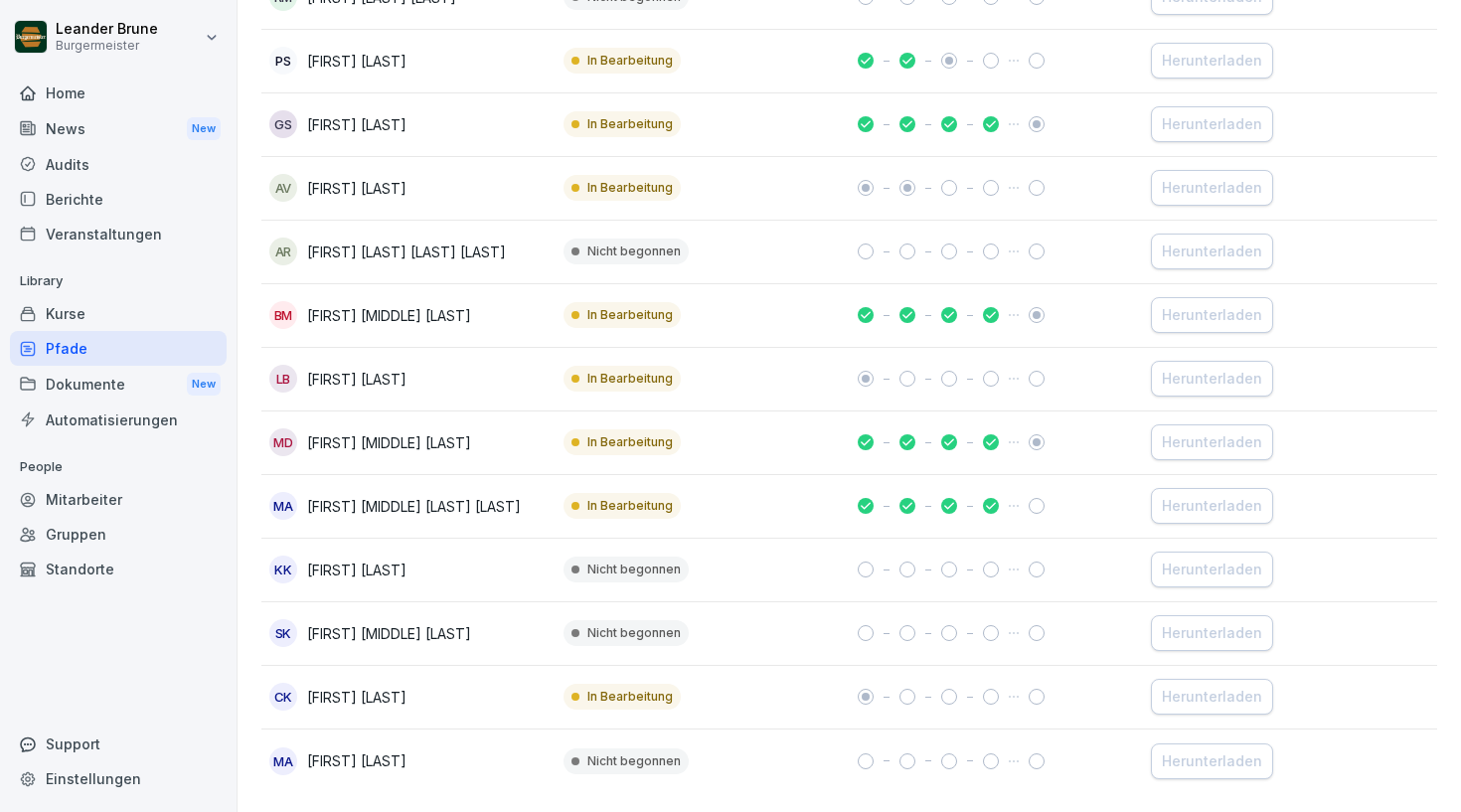 click on "In Bearbeitung" at bounding box center [703, 698] 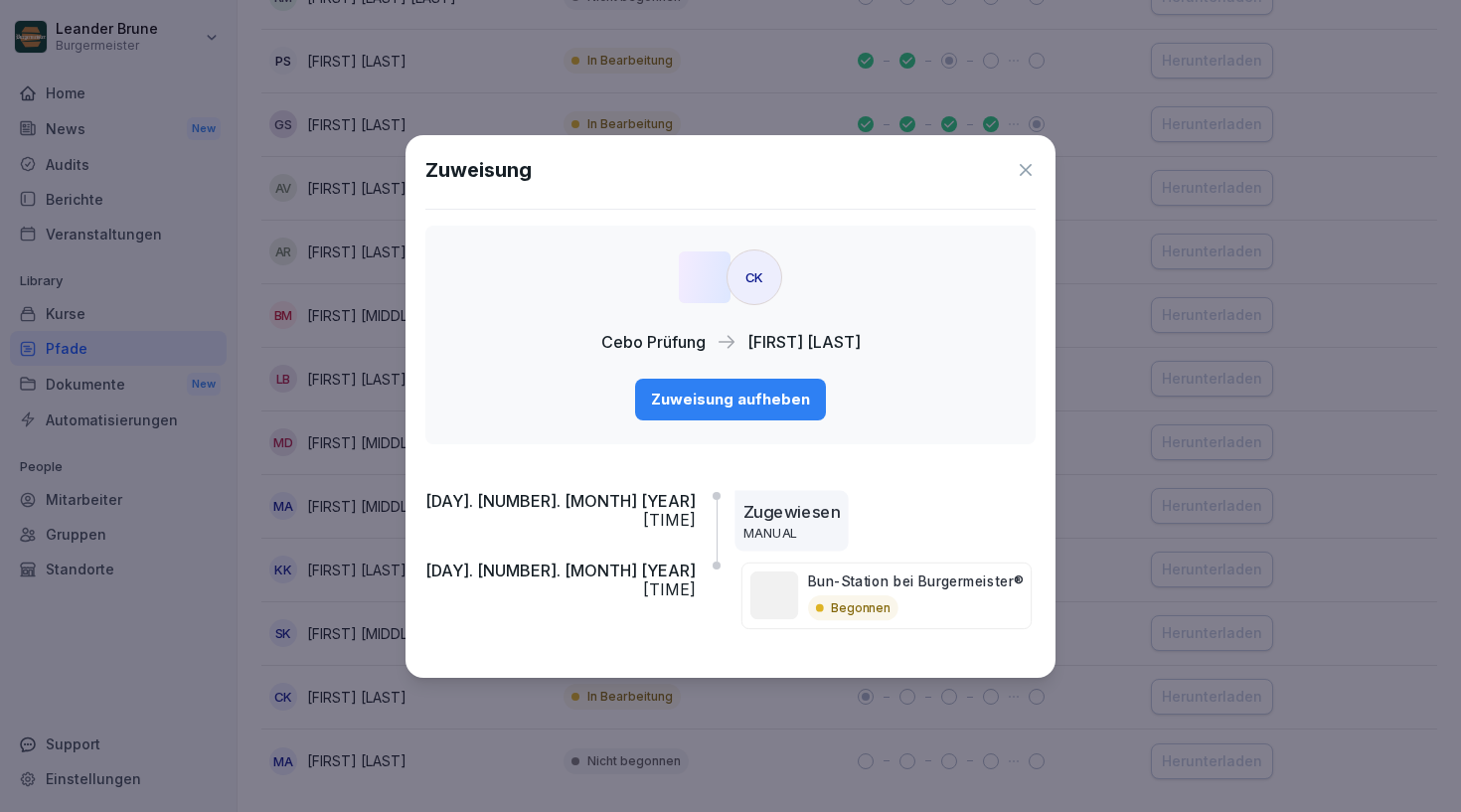 click on "CK Cebo Prüfung  Cebo Karabelli Zuweisung aufheben" at bounding box center (730, 335) 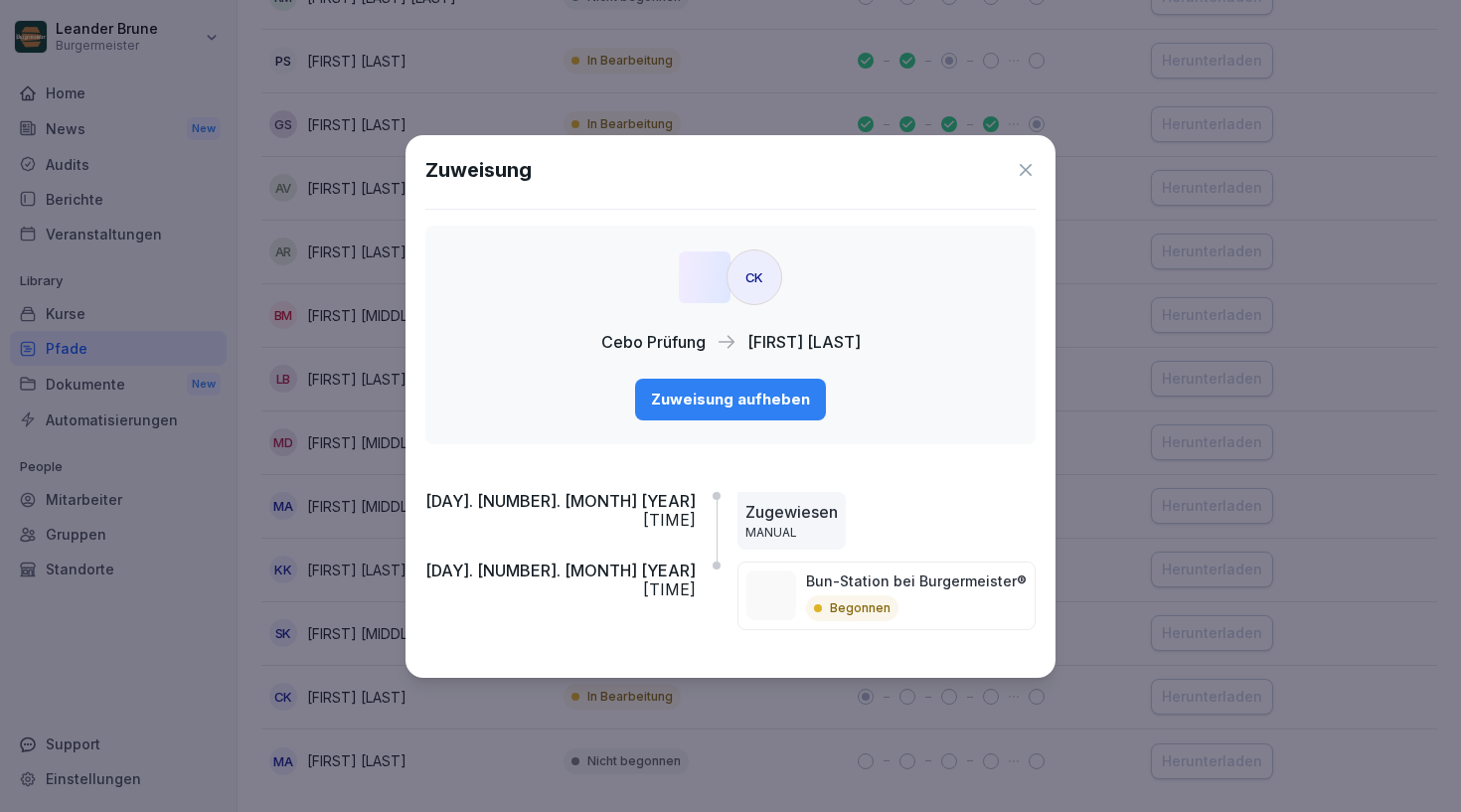 click 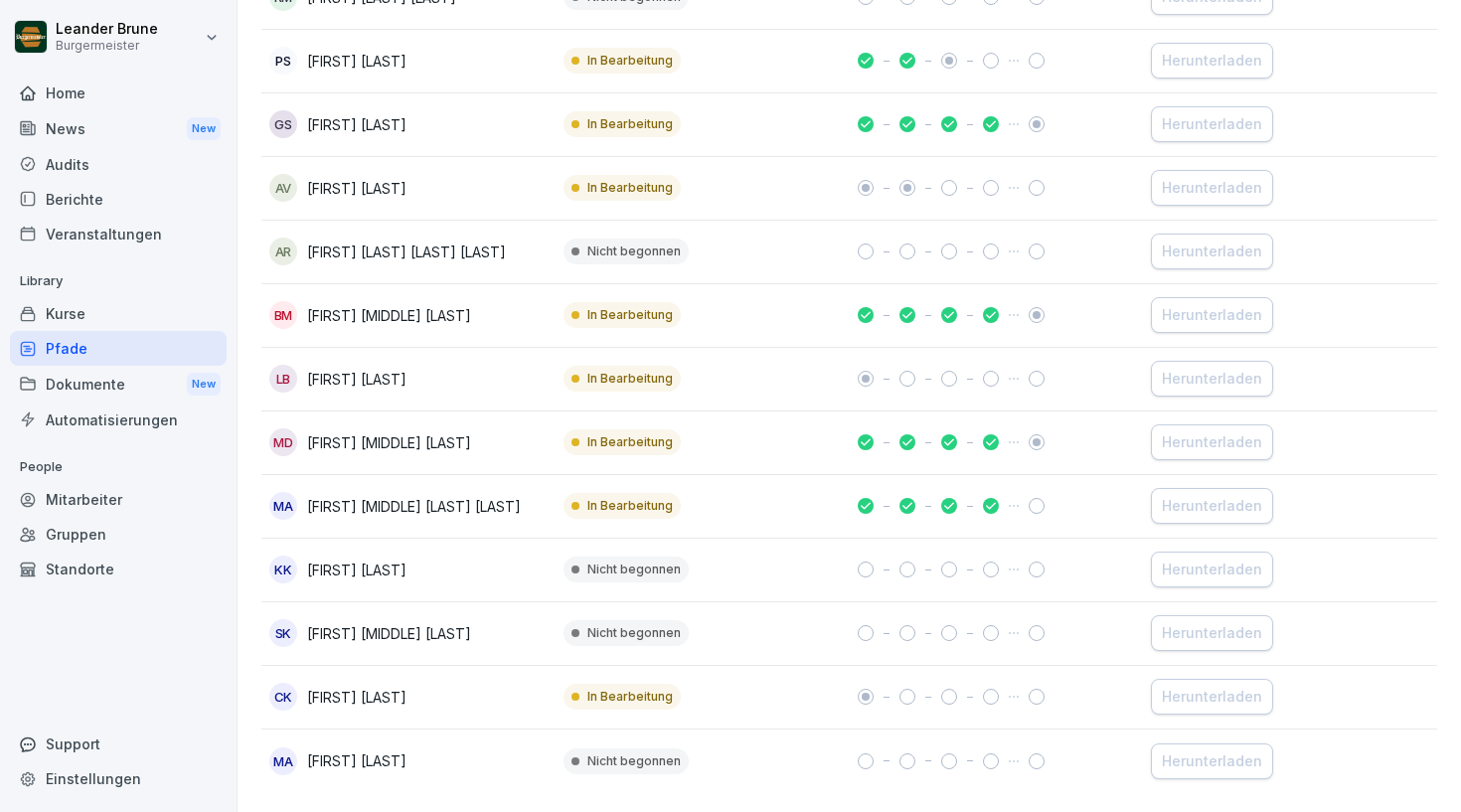 click on "Kurse" at bounding box center [118, 313] 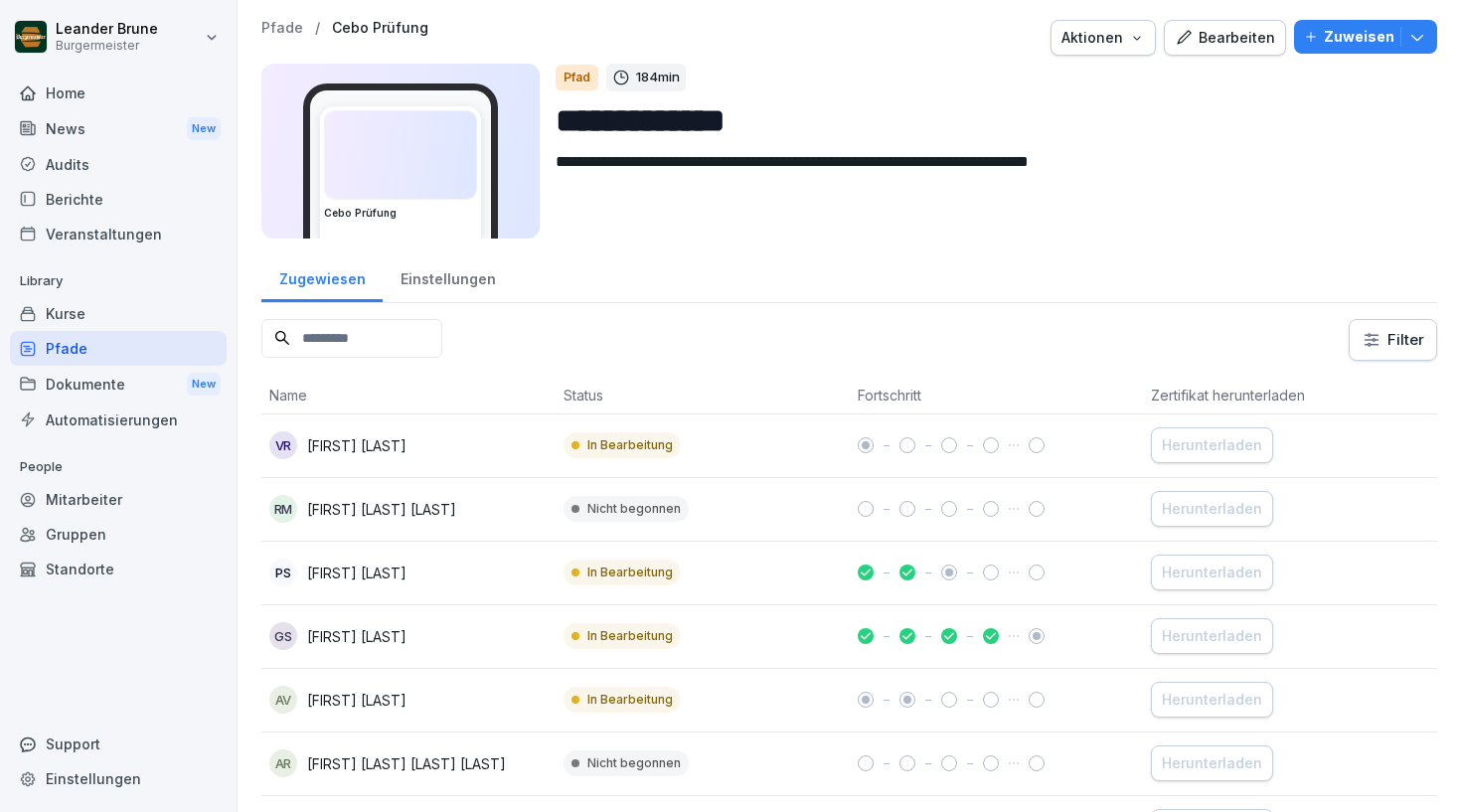 scroll, scrollTop: 0, scrollLeft: 0, axis: both 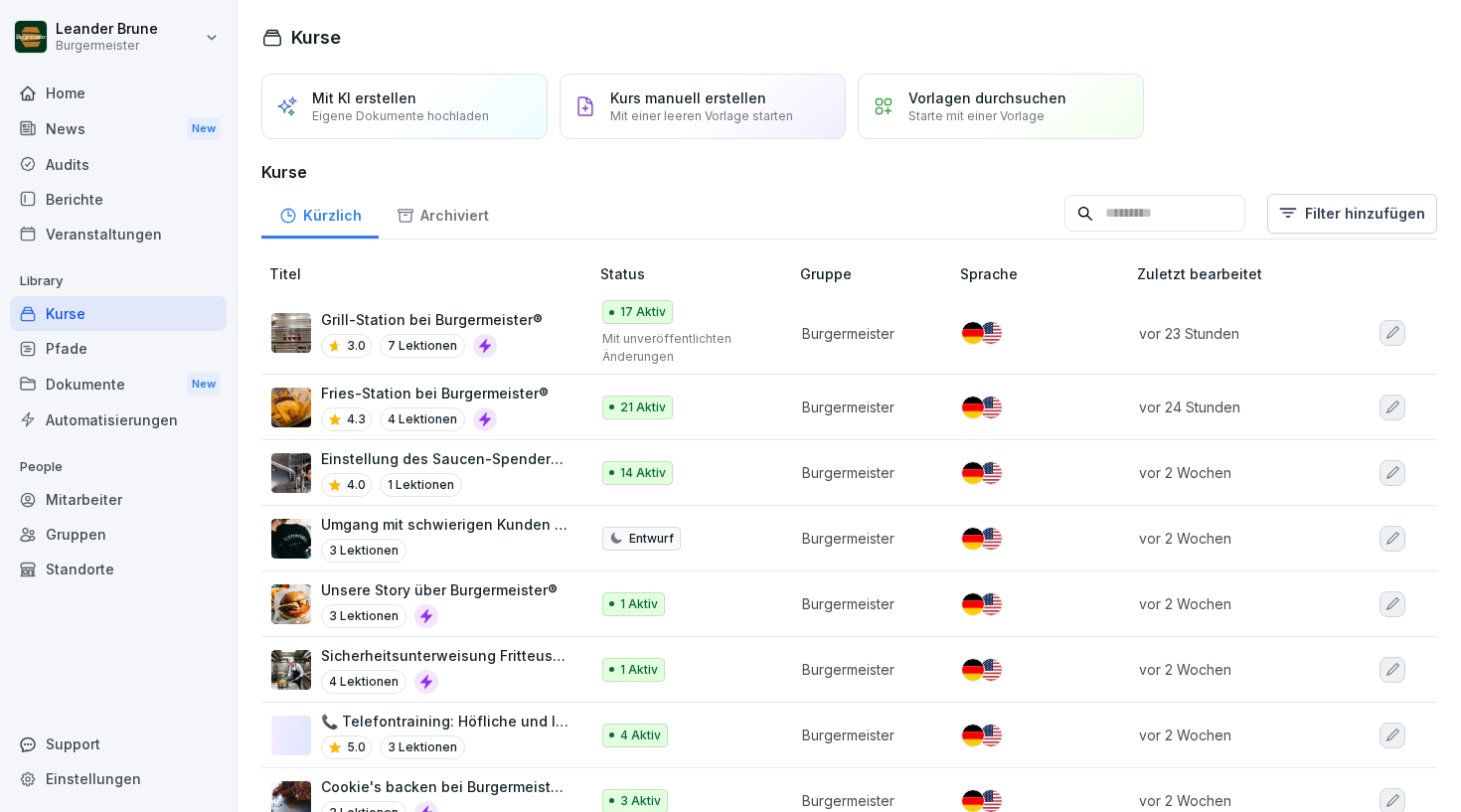 click on "Kurse" at bounding box center (849, 172) 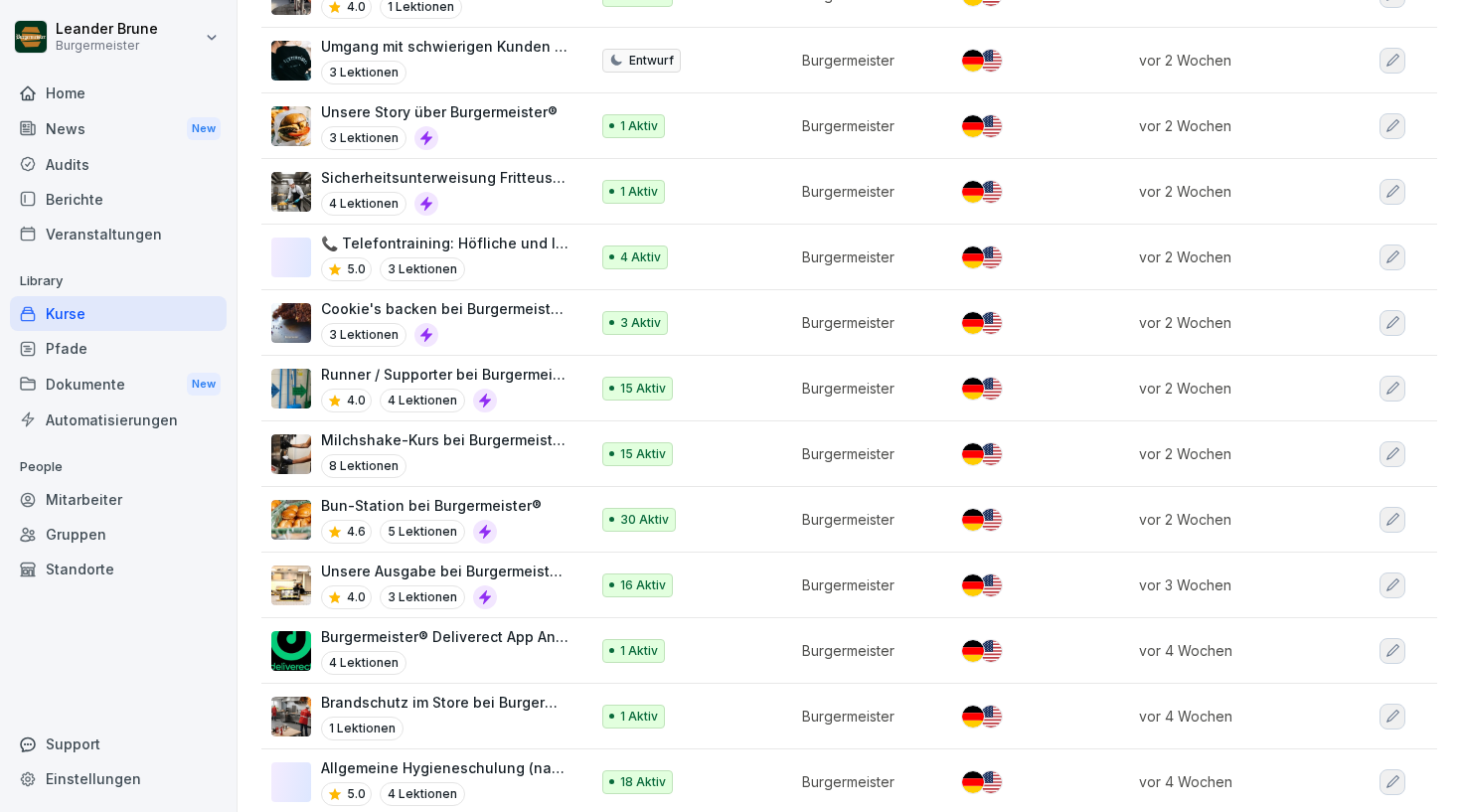 scroll, scrollTop: 479, scrollLeft: 0, axis: vertical 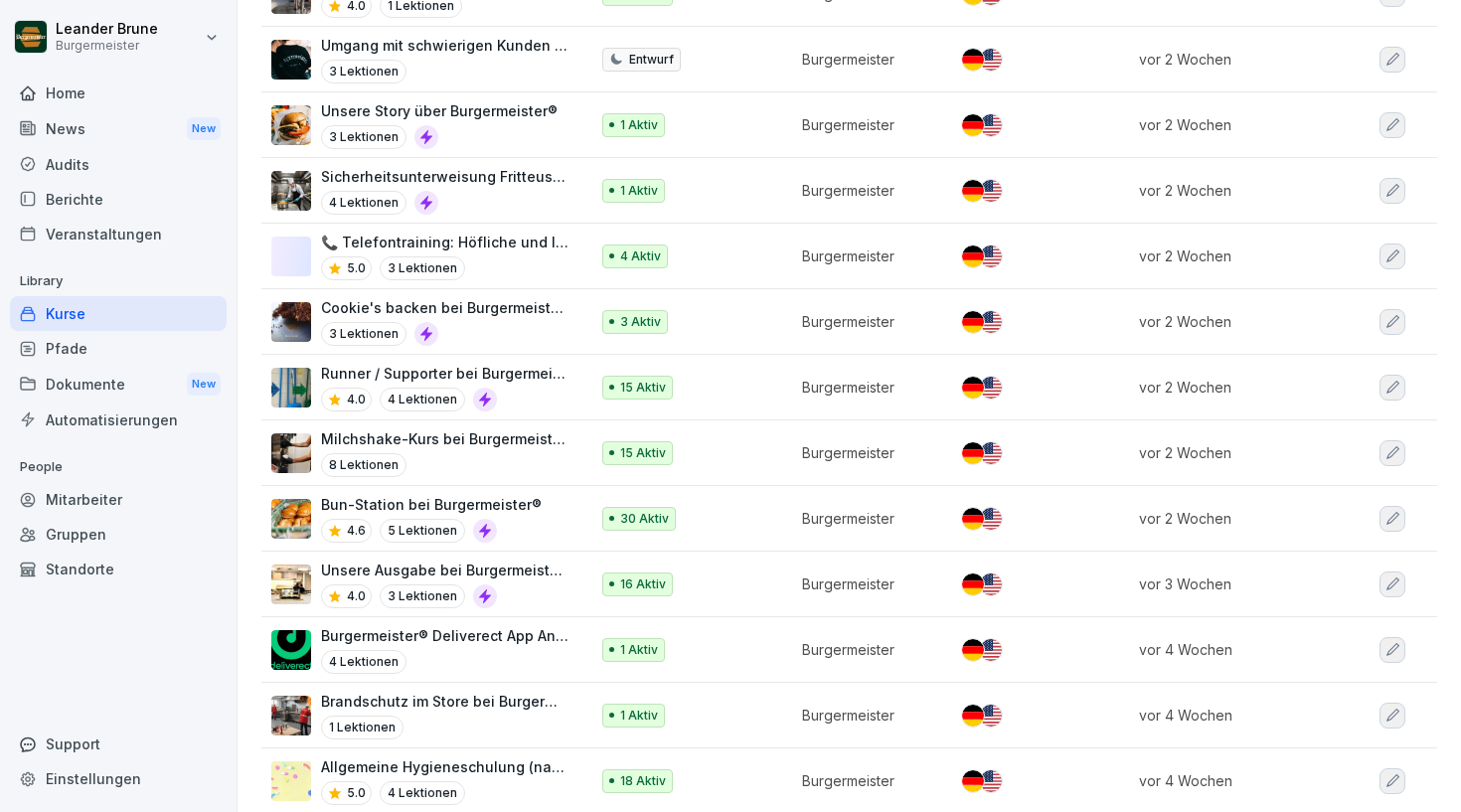 click on "Bun-Station bei Burgermeister®" at bounding box center [431, 504] 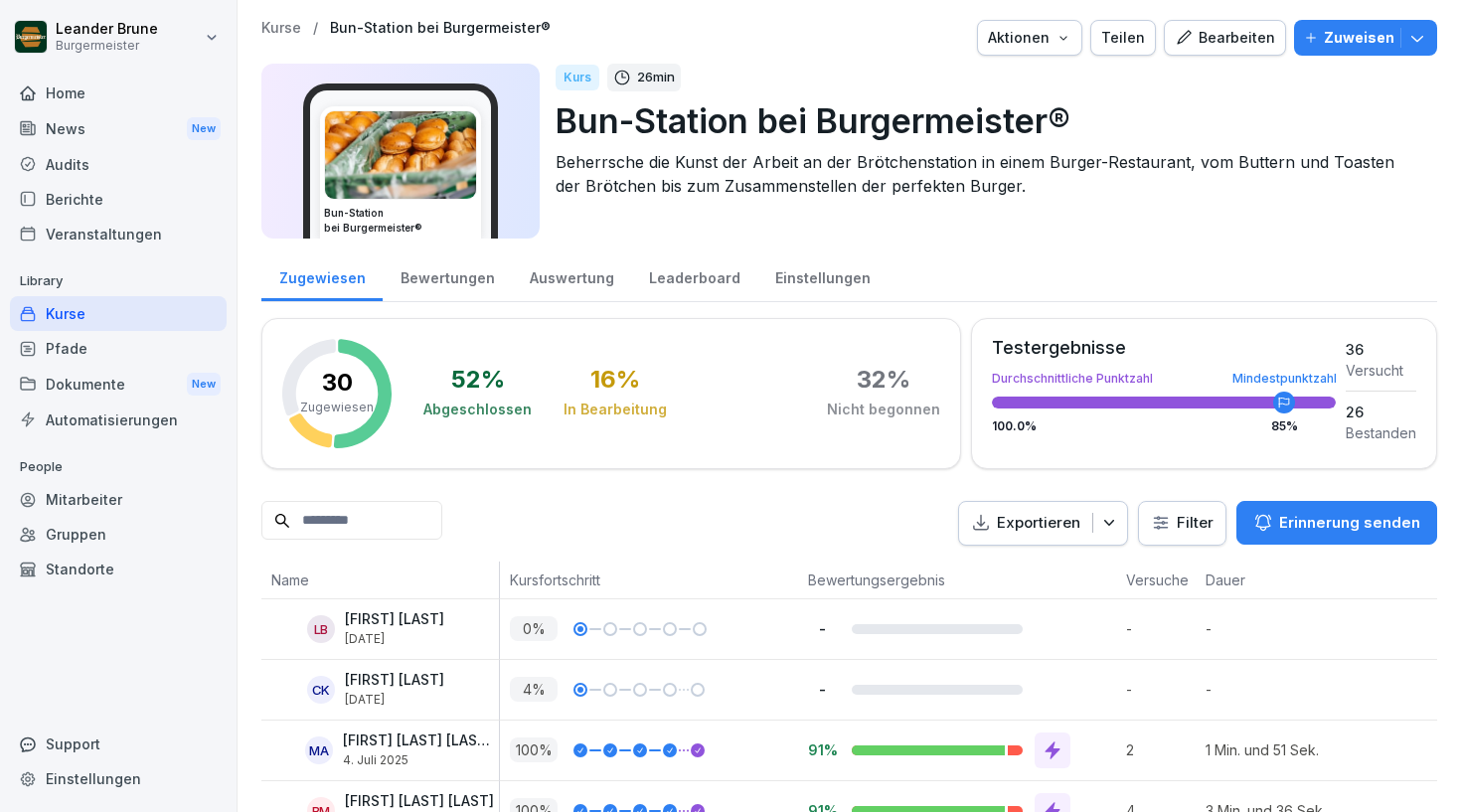 scroll, scrollTop: 0, scrollLeft: 0, axis: both 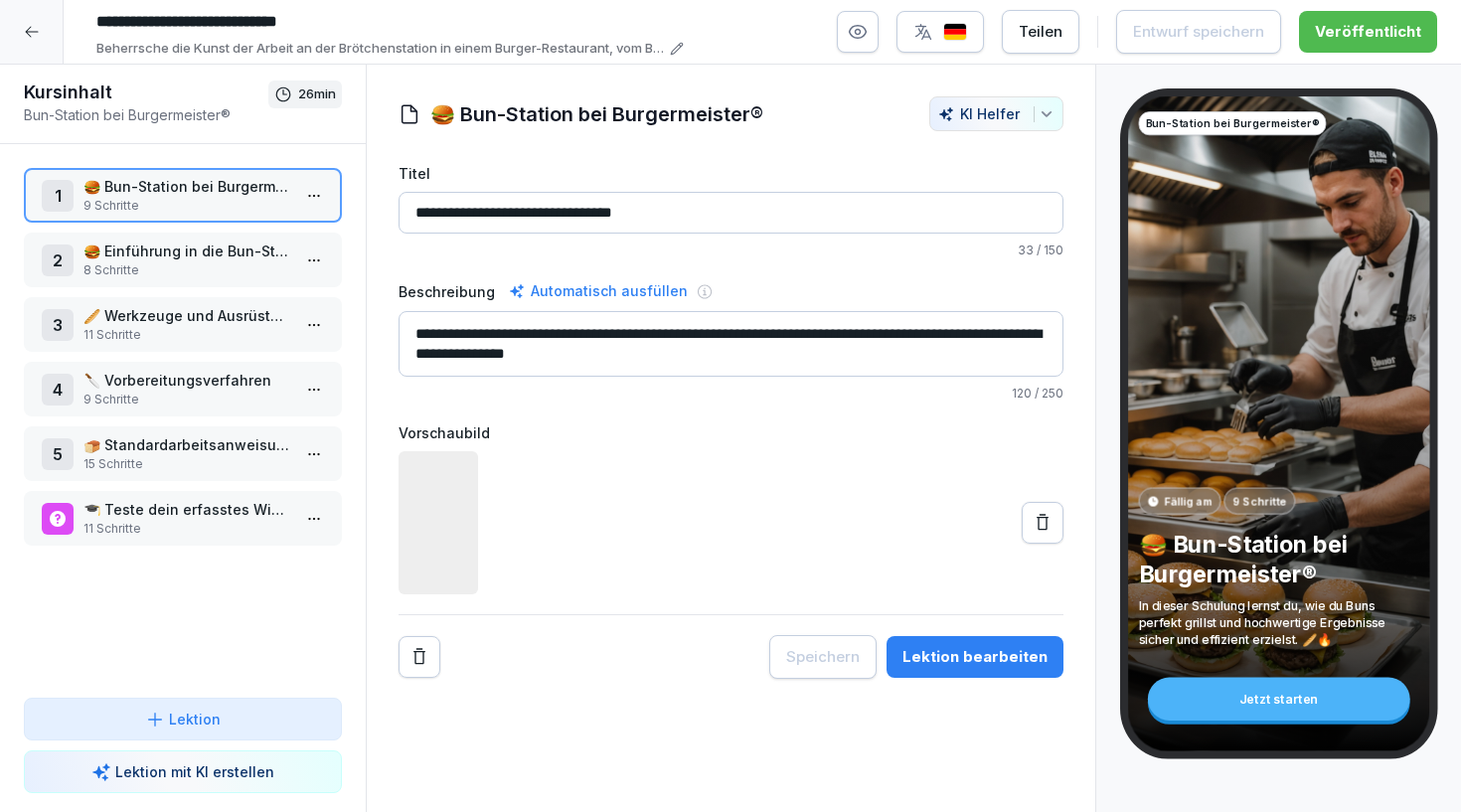 click at bounding box center [32, 32] 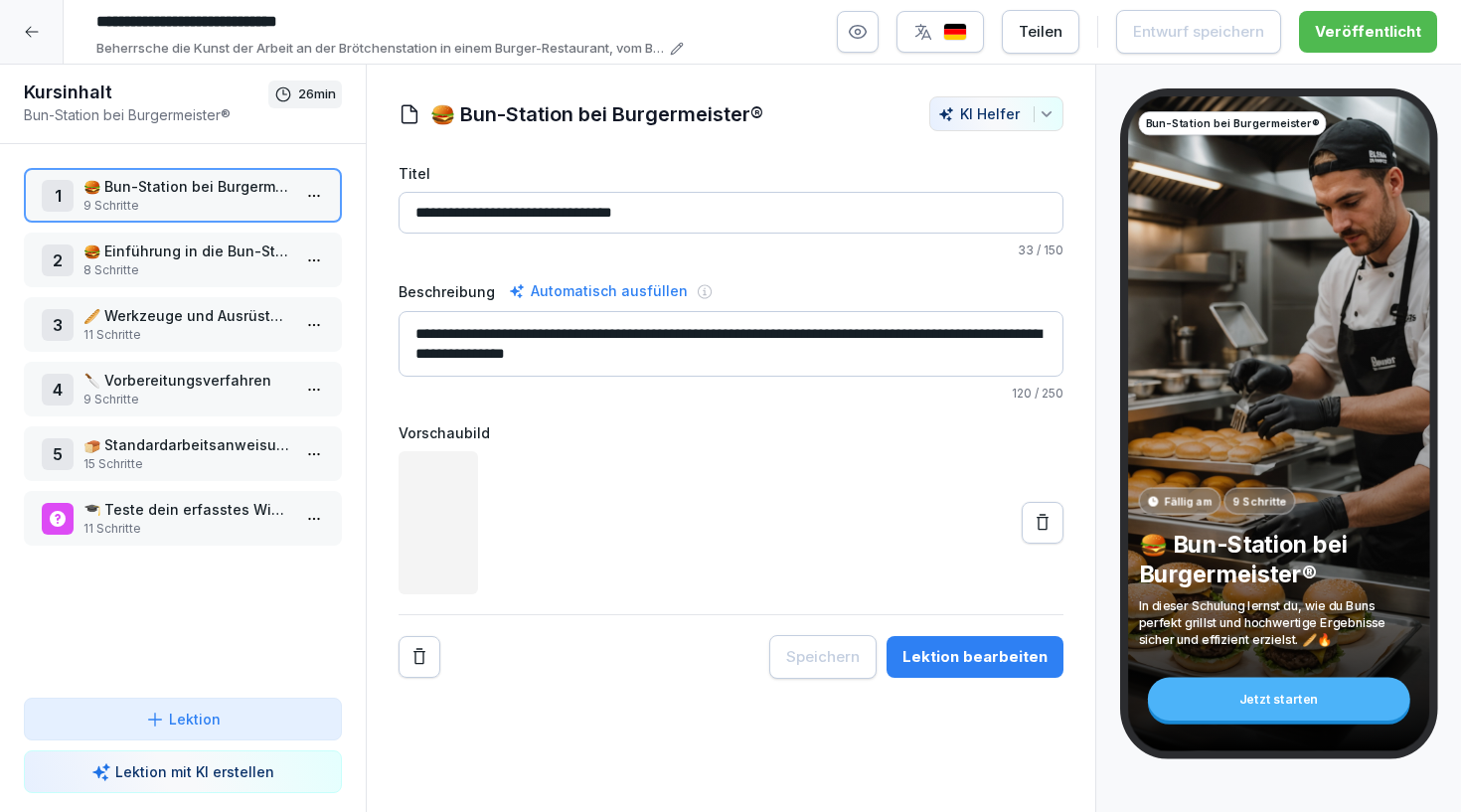 click 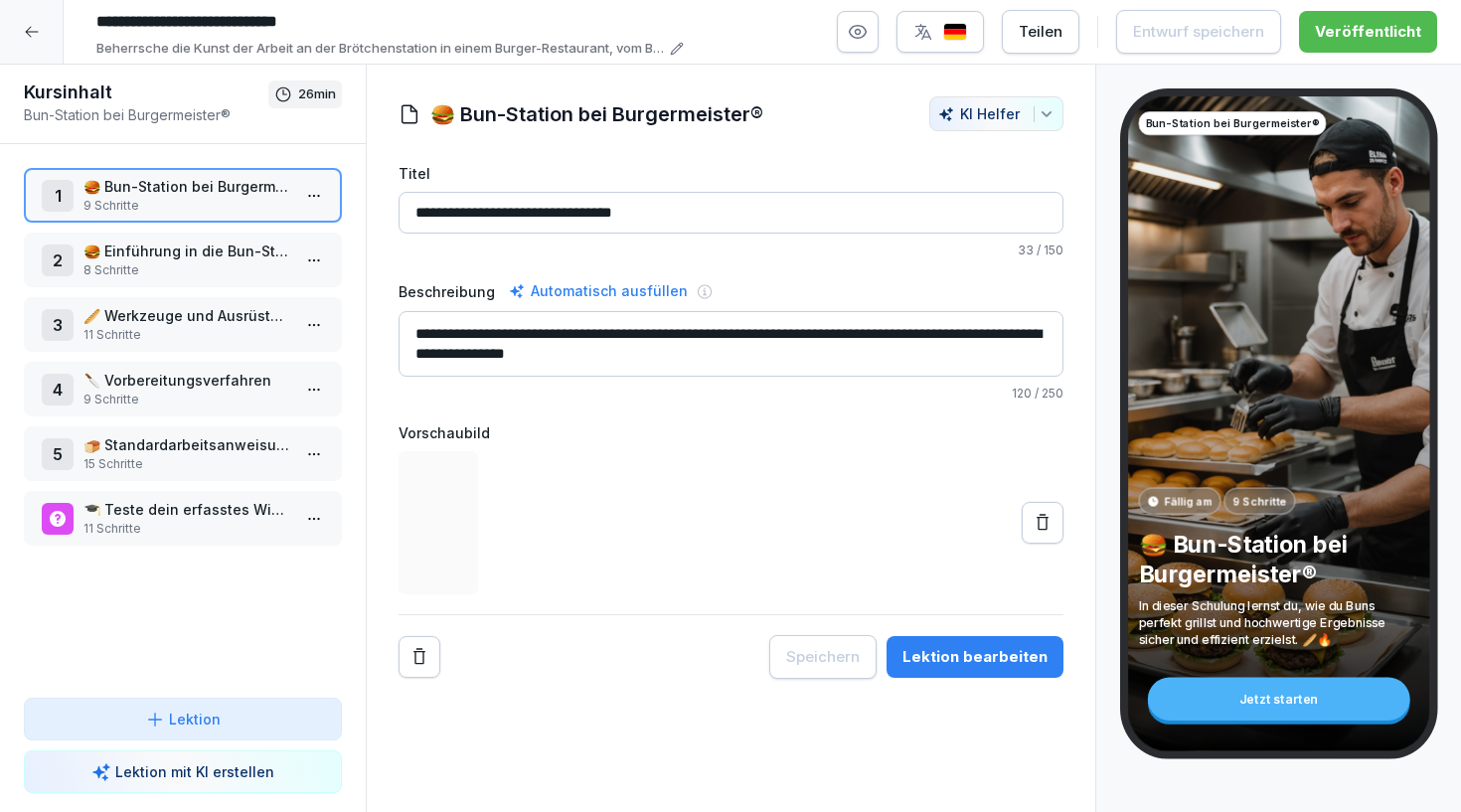 click 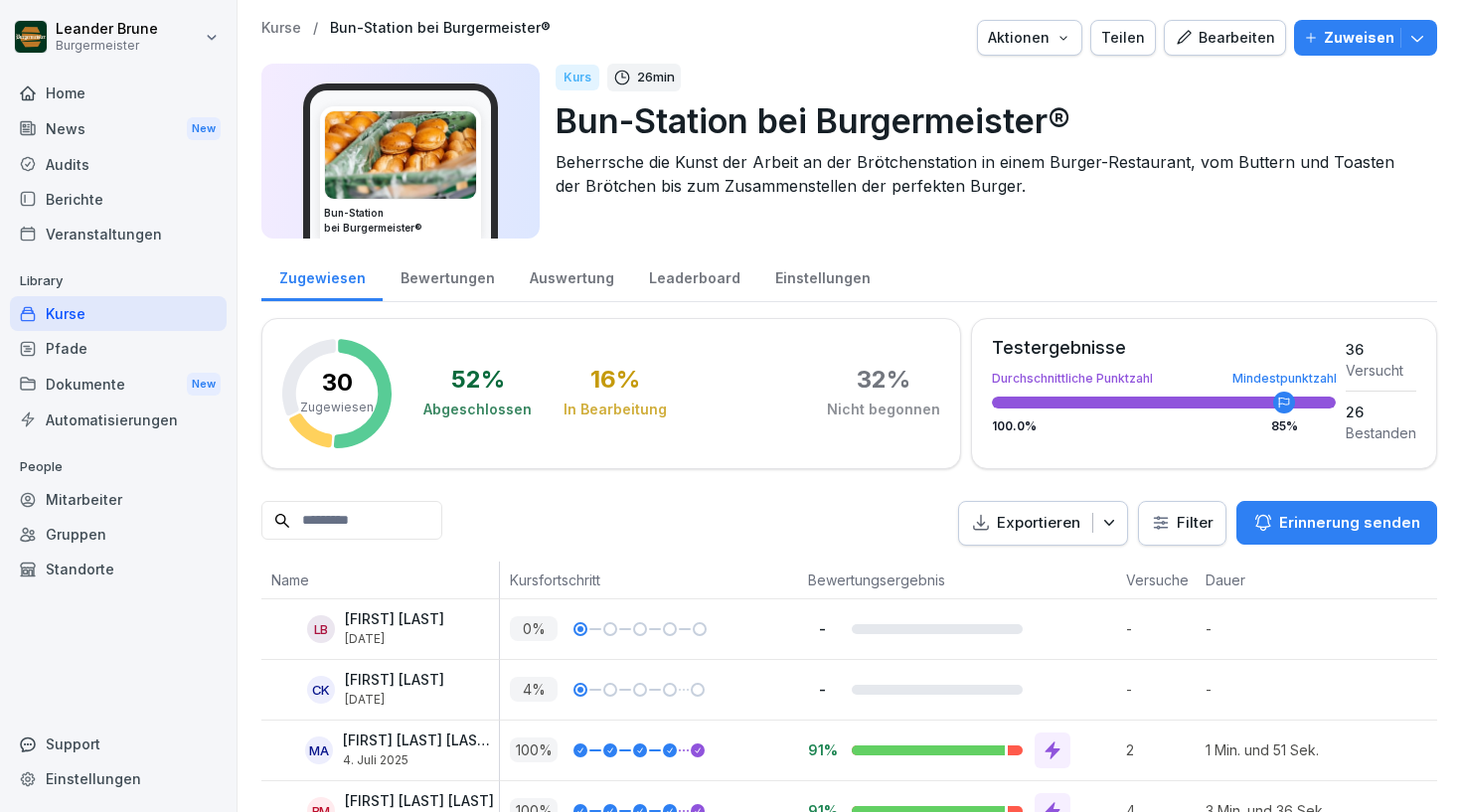 click on "Bearbeiten" at bounding box center (1224, 38) 